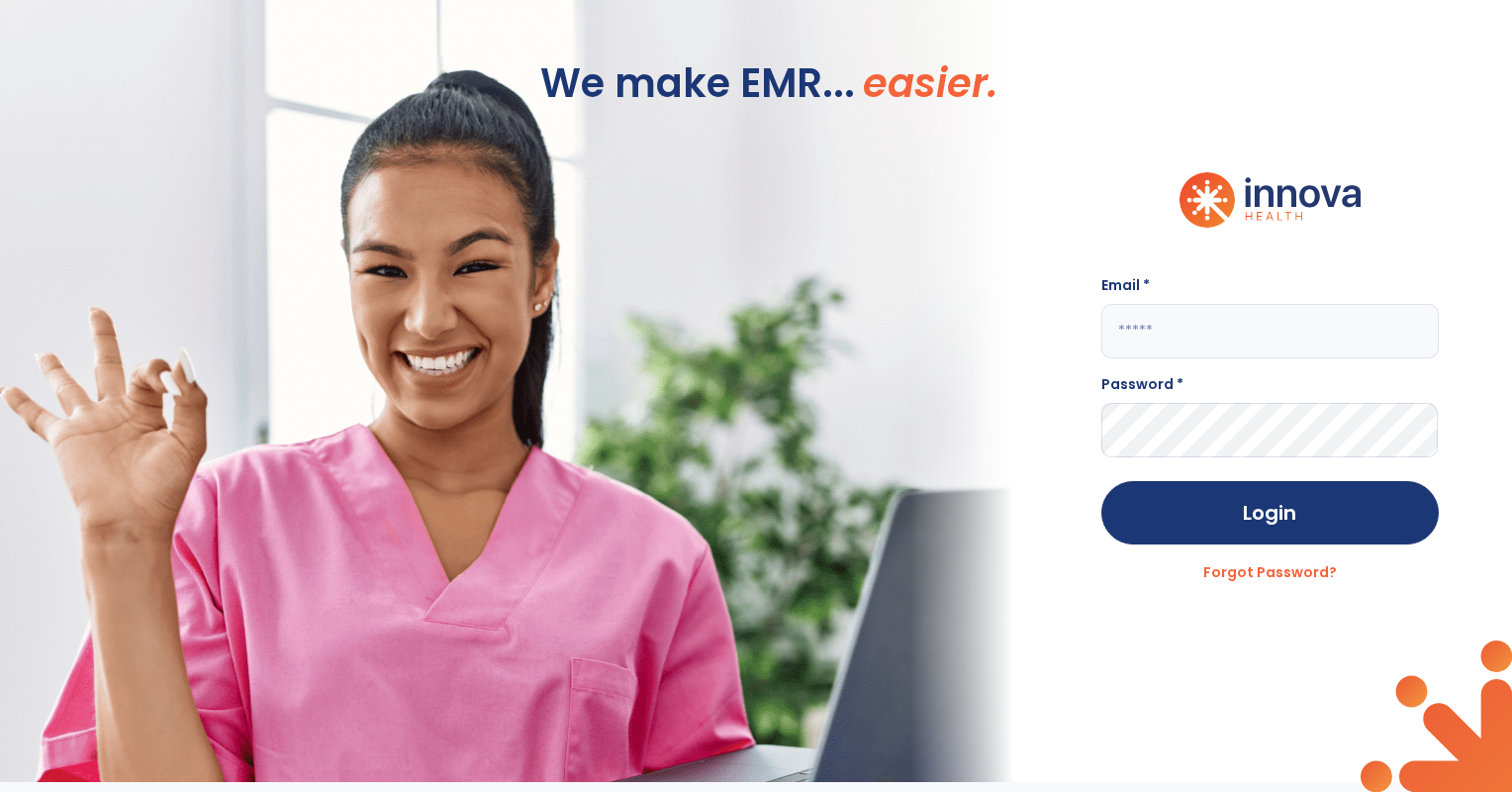 scroll, scrollTop: 0, scrollLeft: 0, axis: both 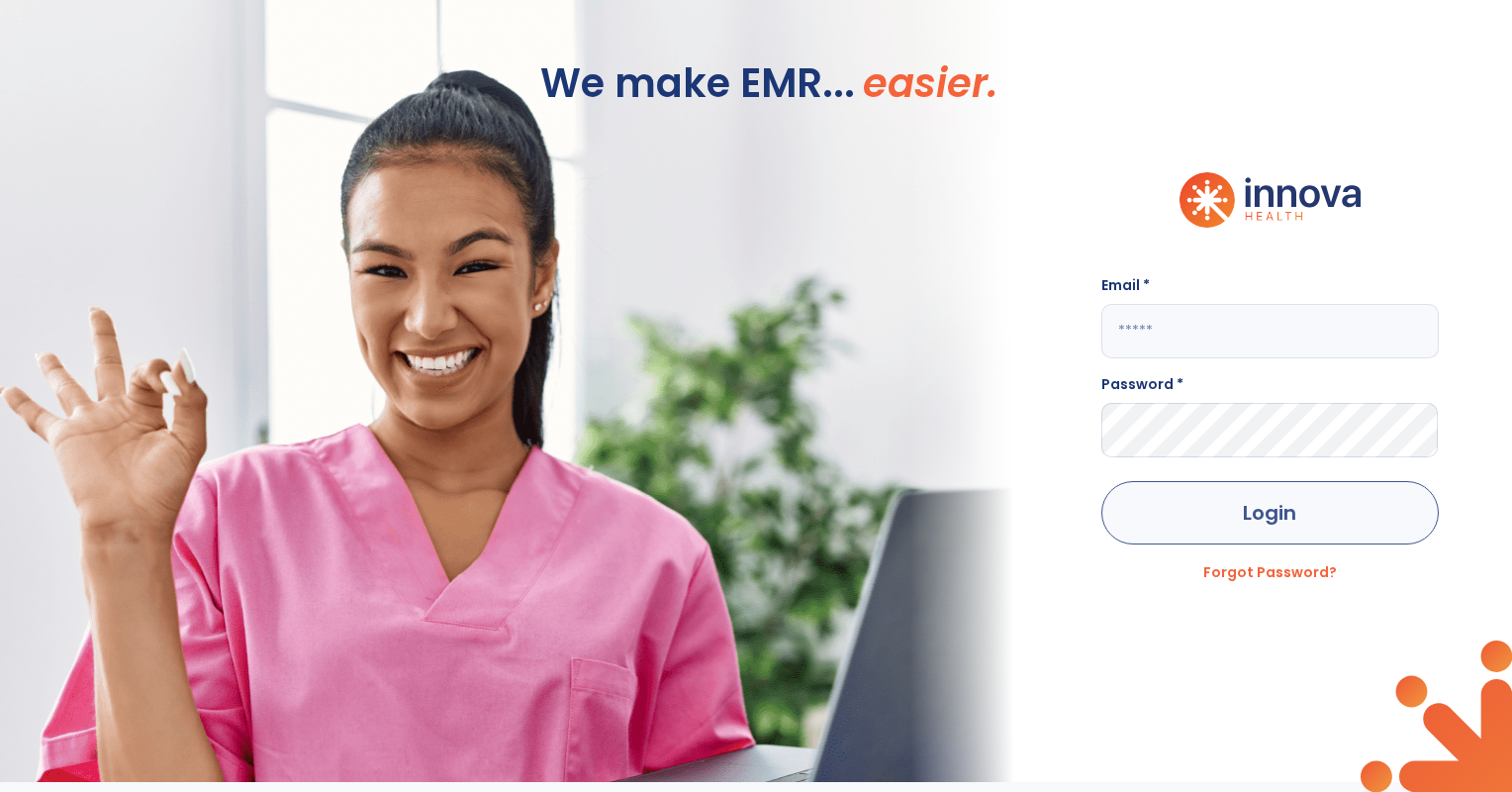 type on "**********" 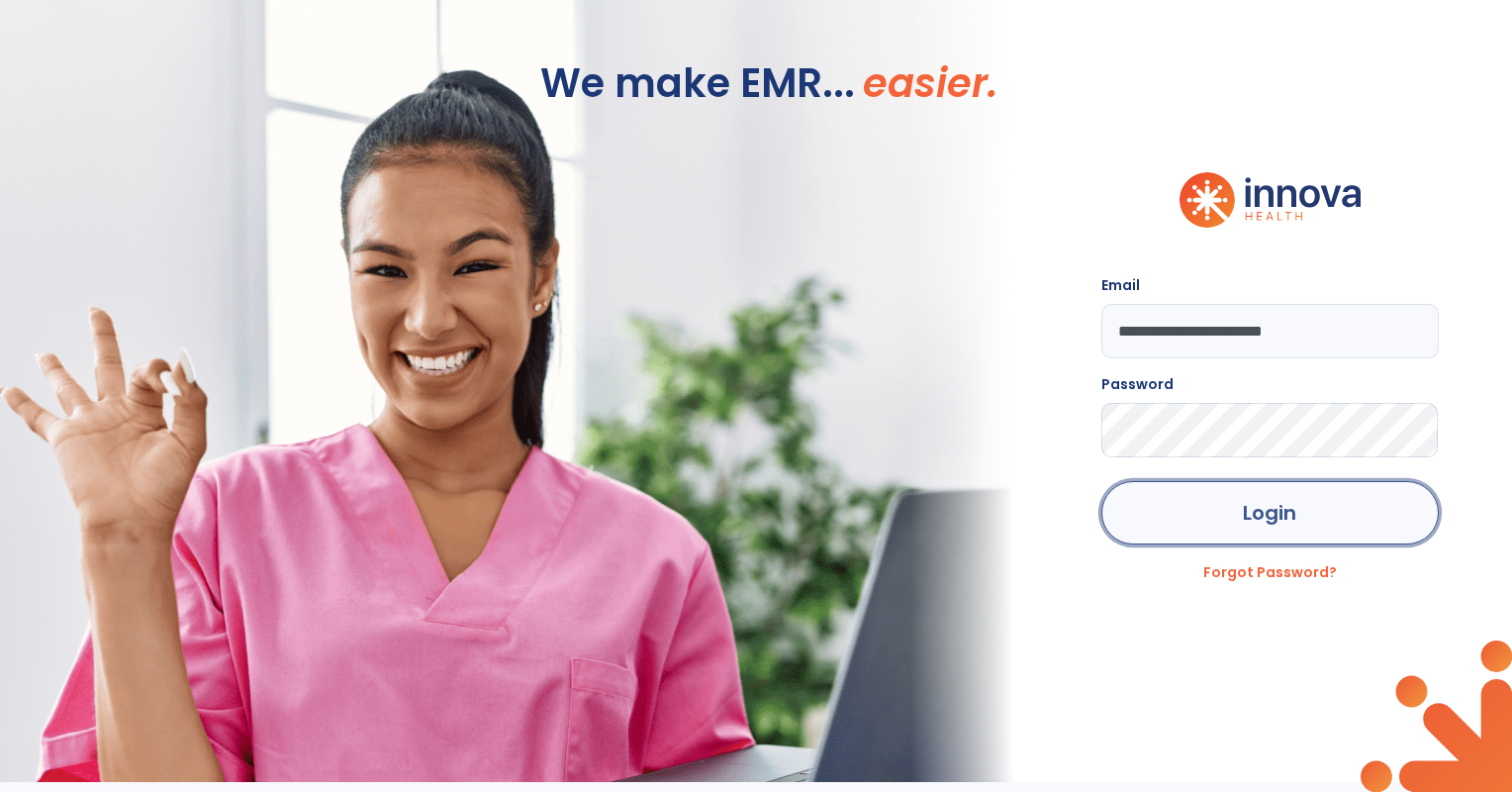 click on "Login" 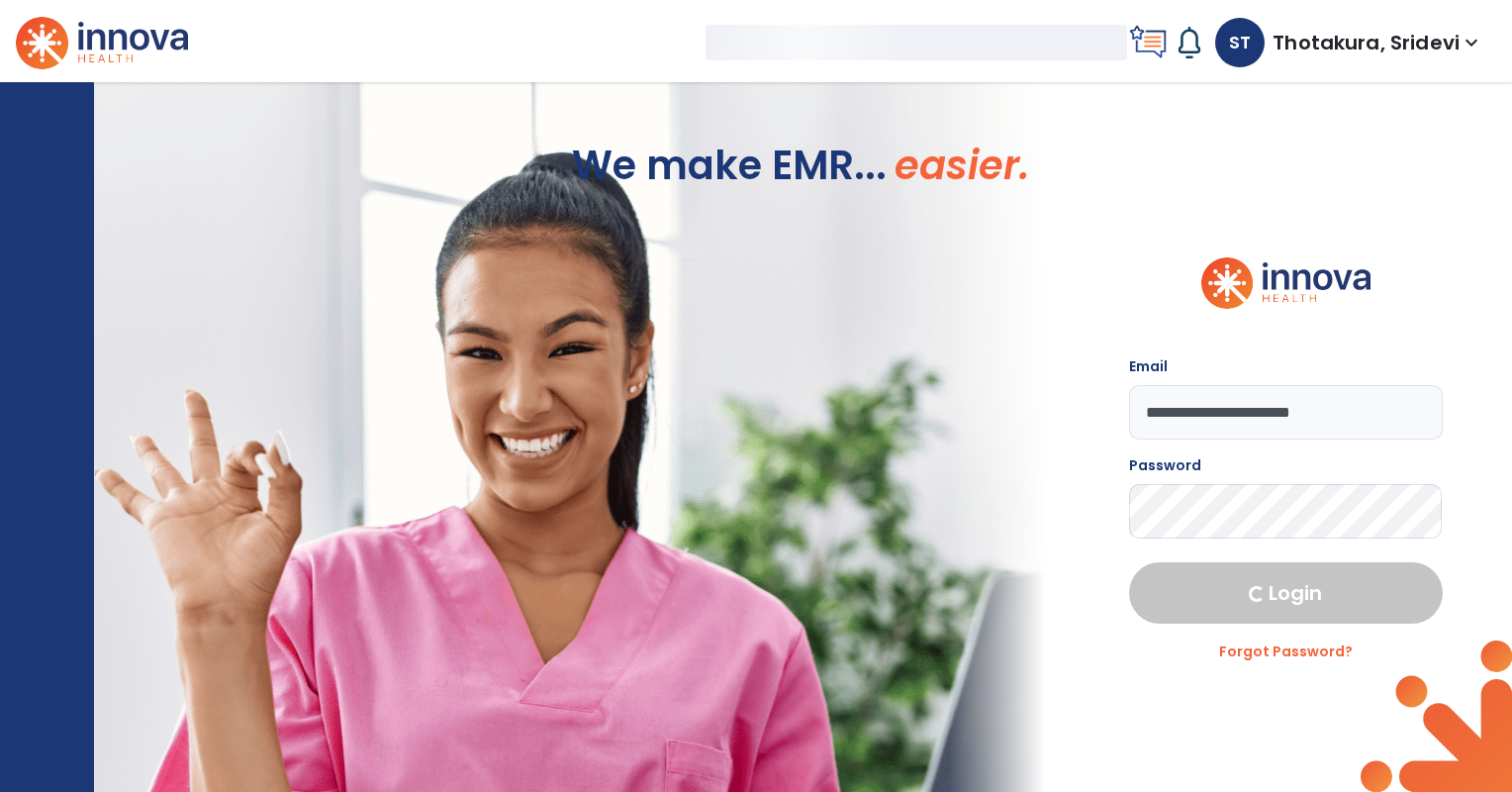select on "***" 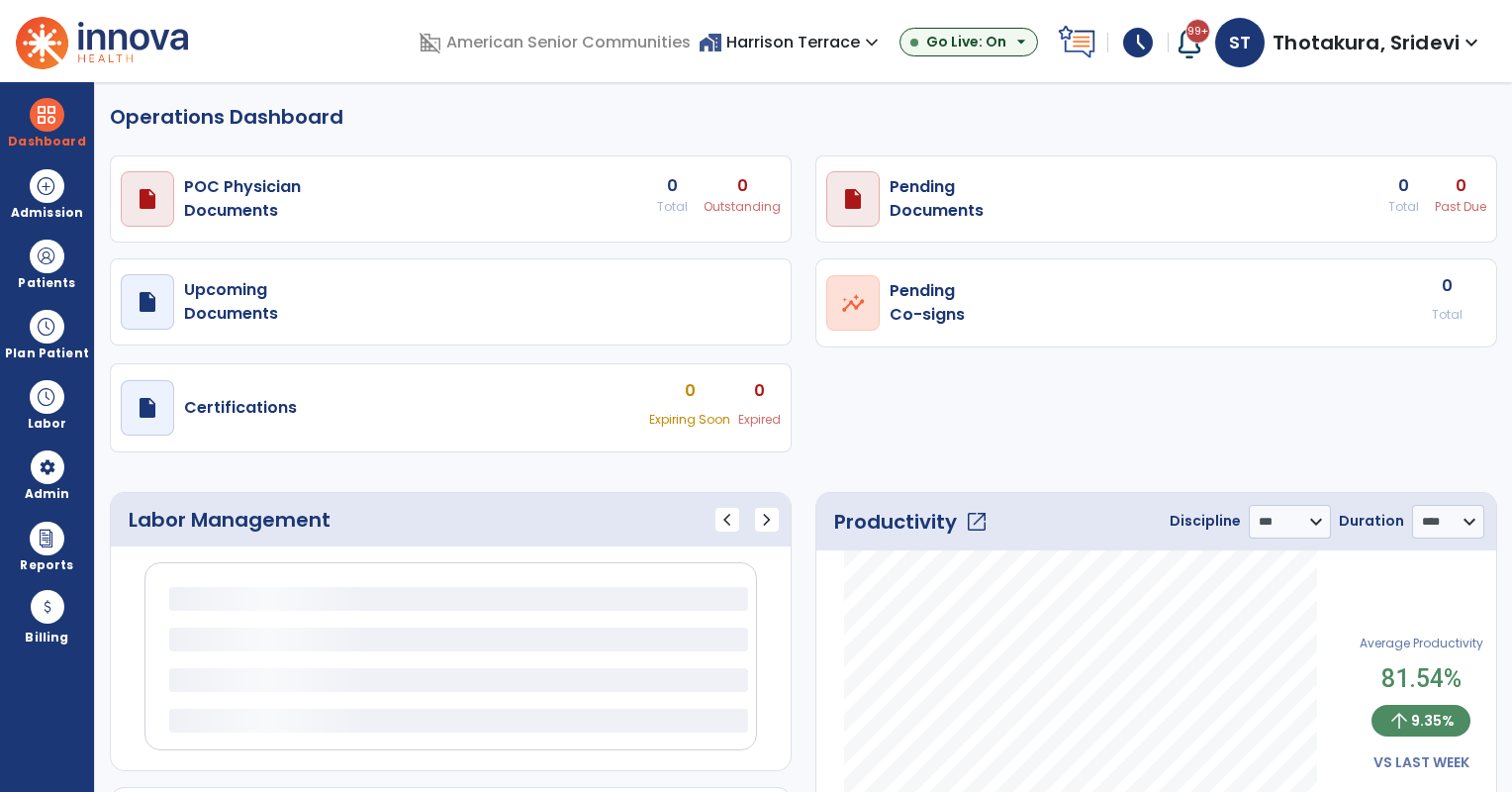 click on "home_work   Harrison Terrace   expand_more" at bounding box center (791, 42) 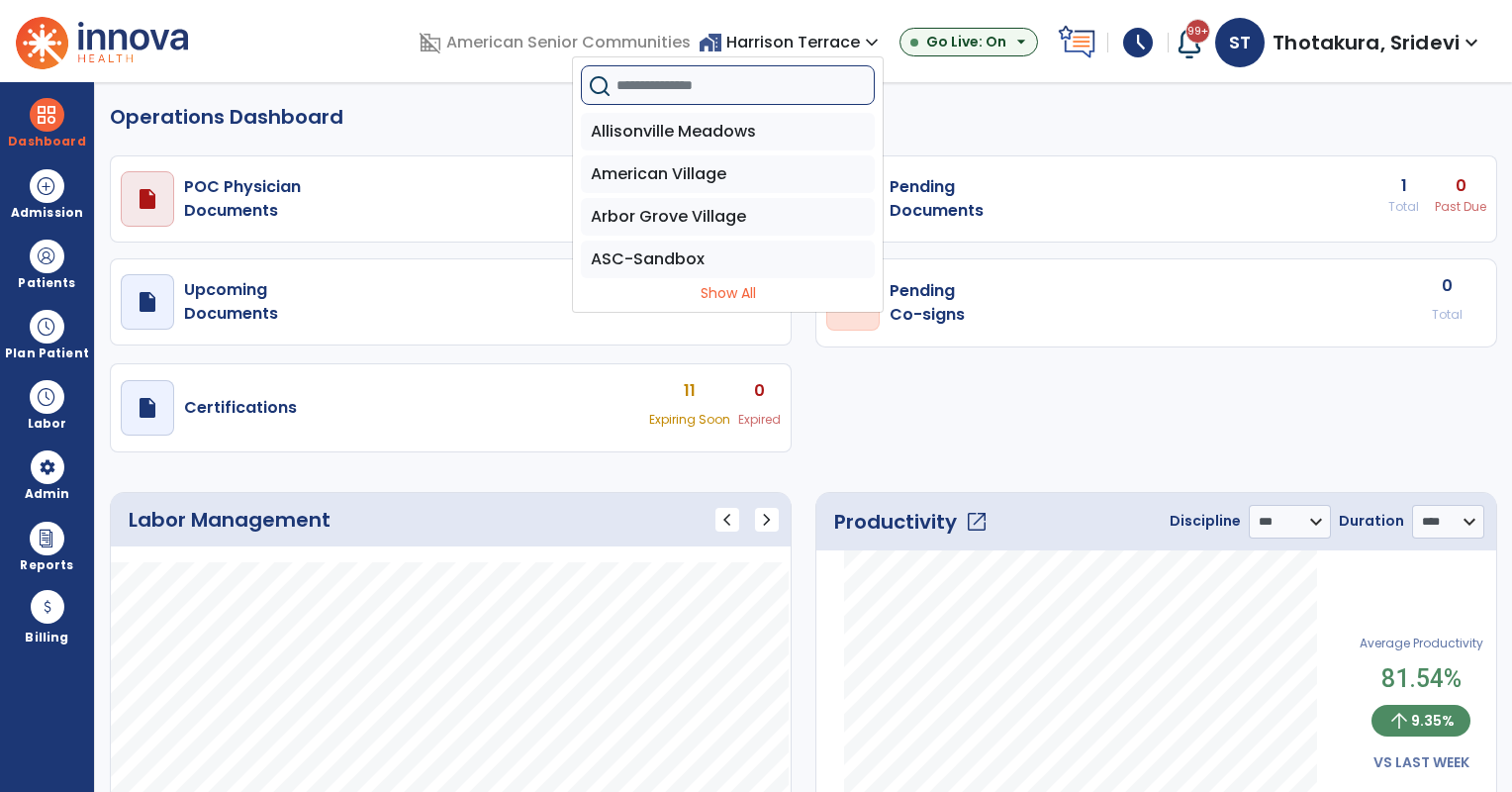 click at bounding box center [745, 85] 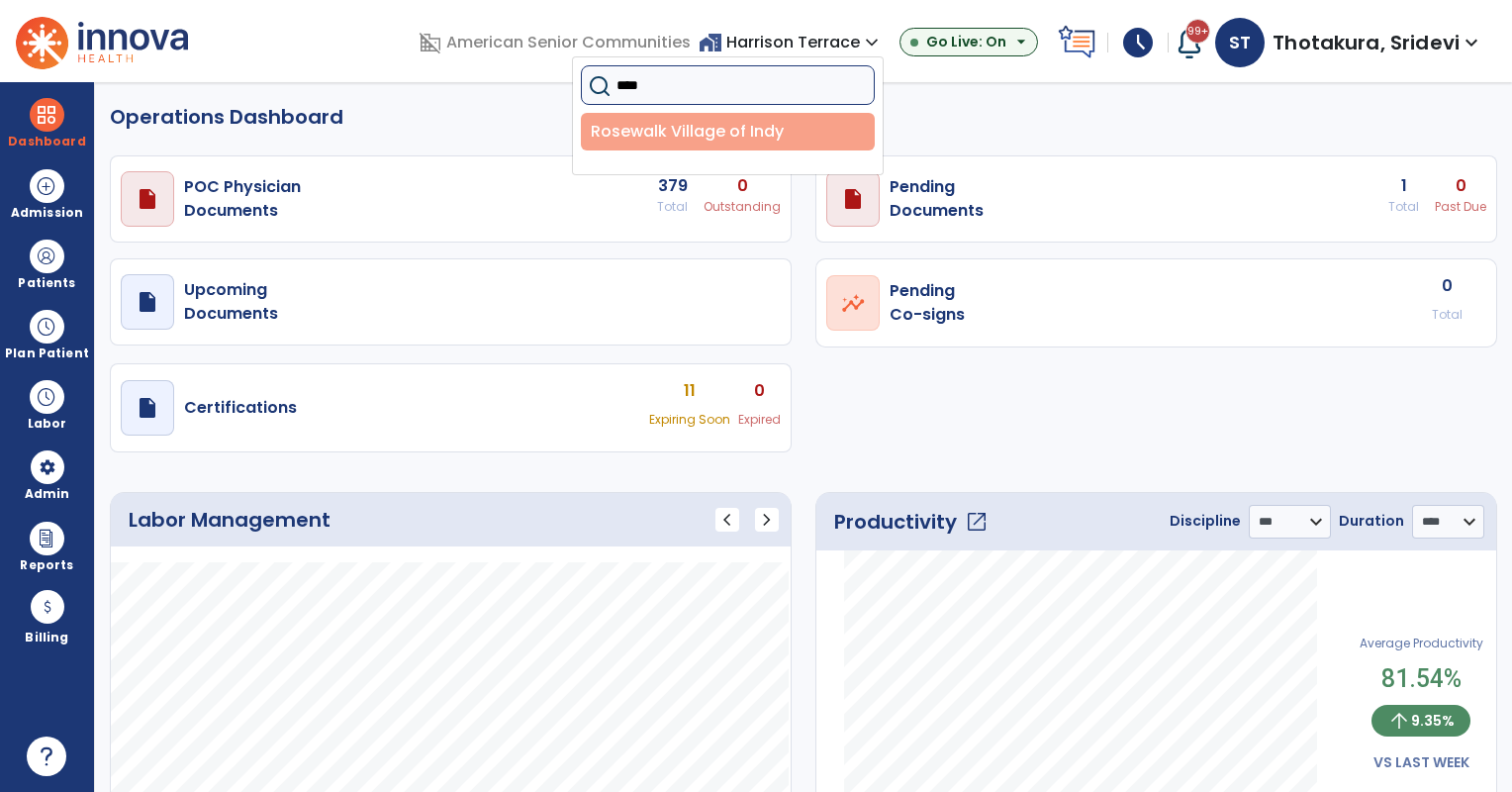type on "****" 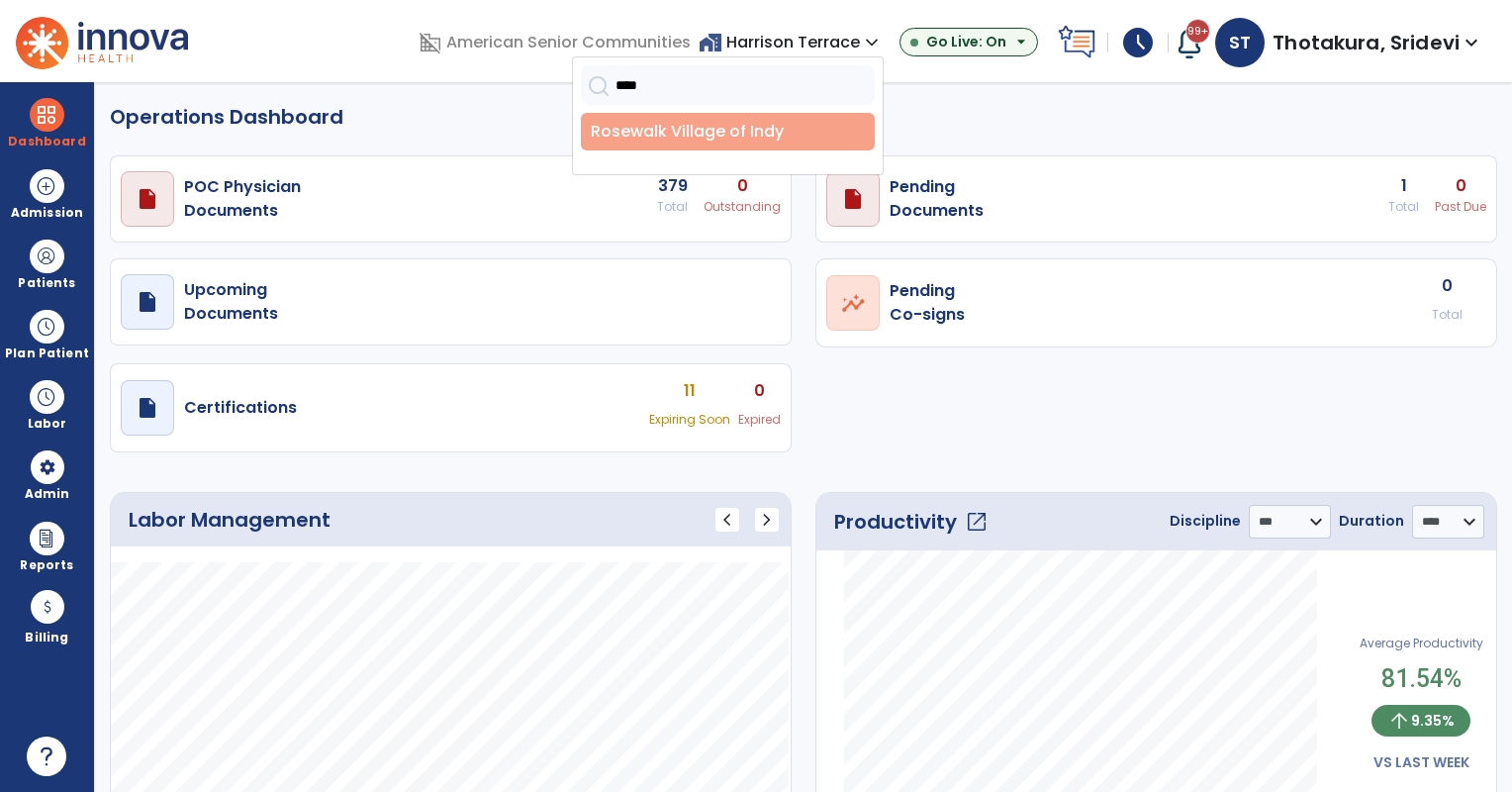 click on "Rosewalk Village of Indy" at bounding box center (727, 132) 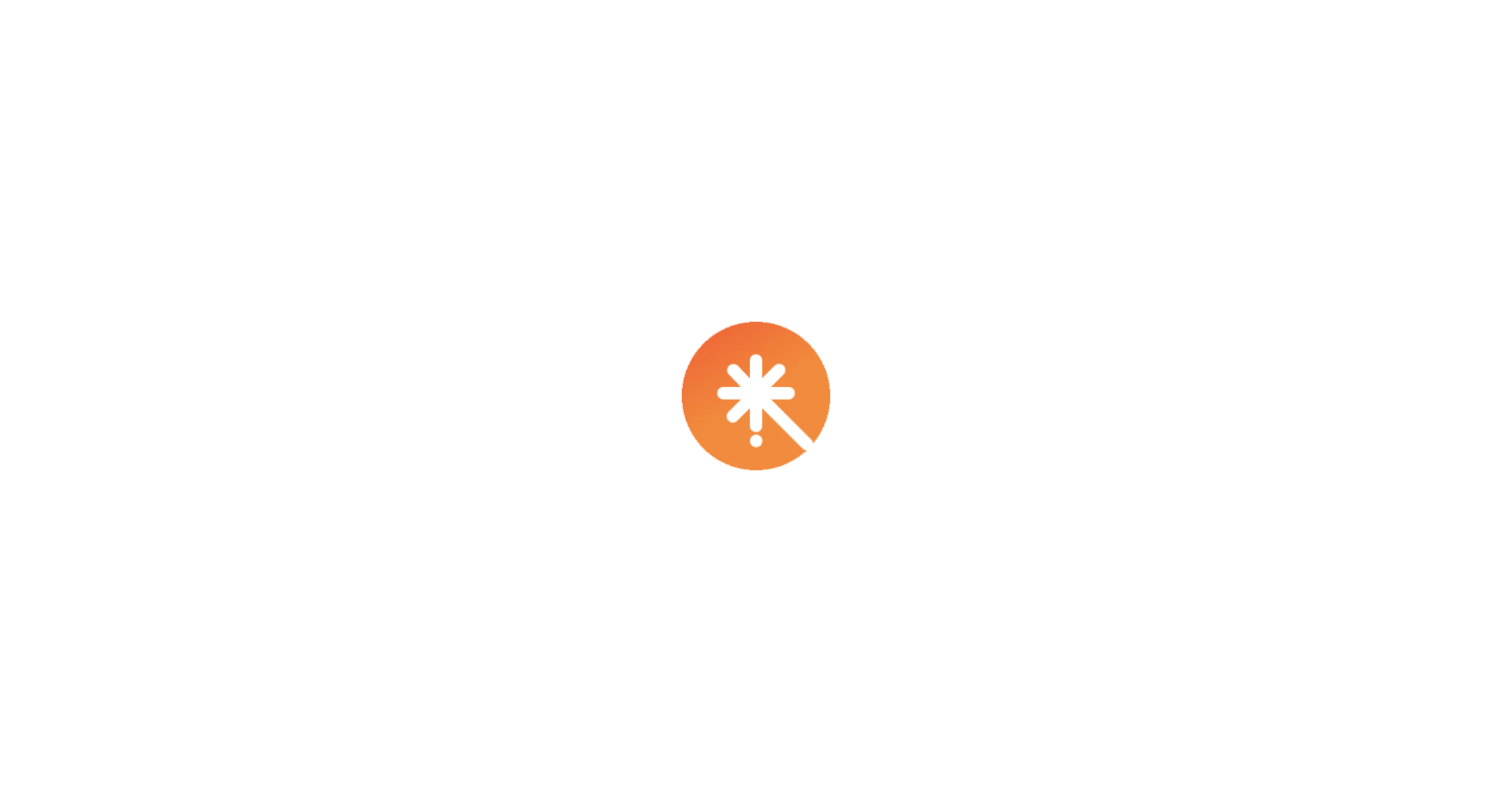 scroll, scrollTop: 0, scrollLeft: 0, axis: both 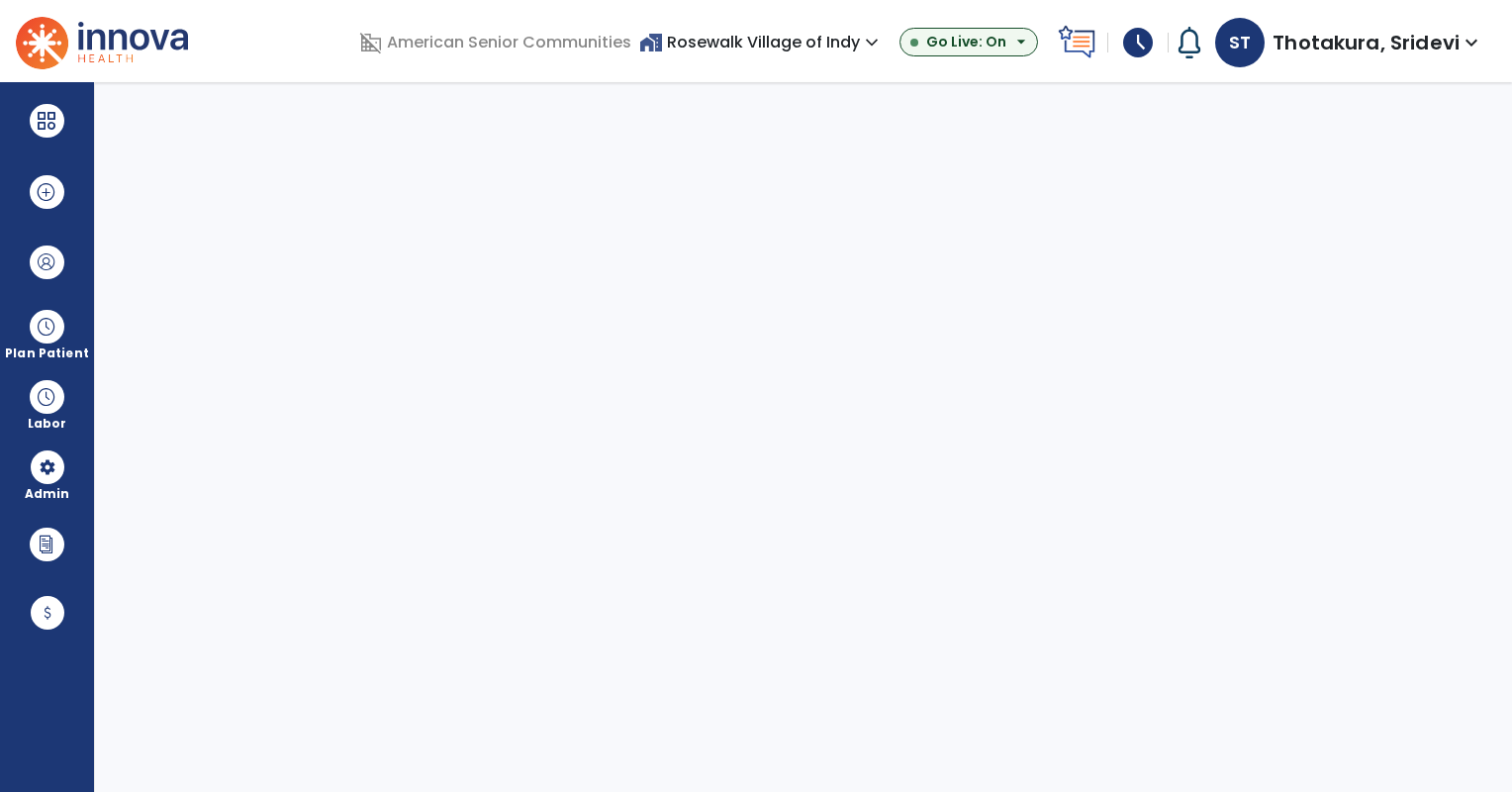 select on "***" 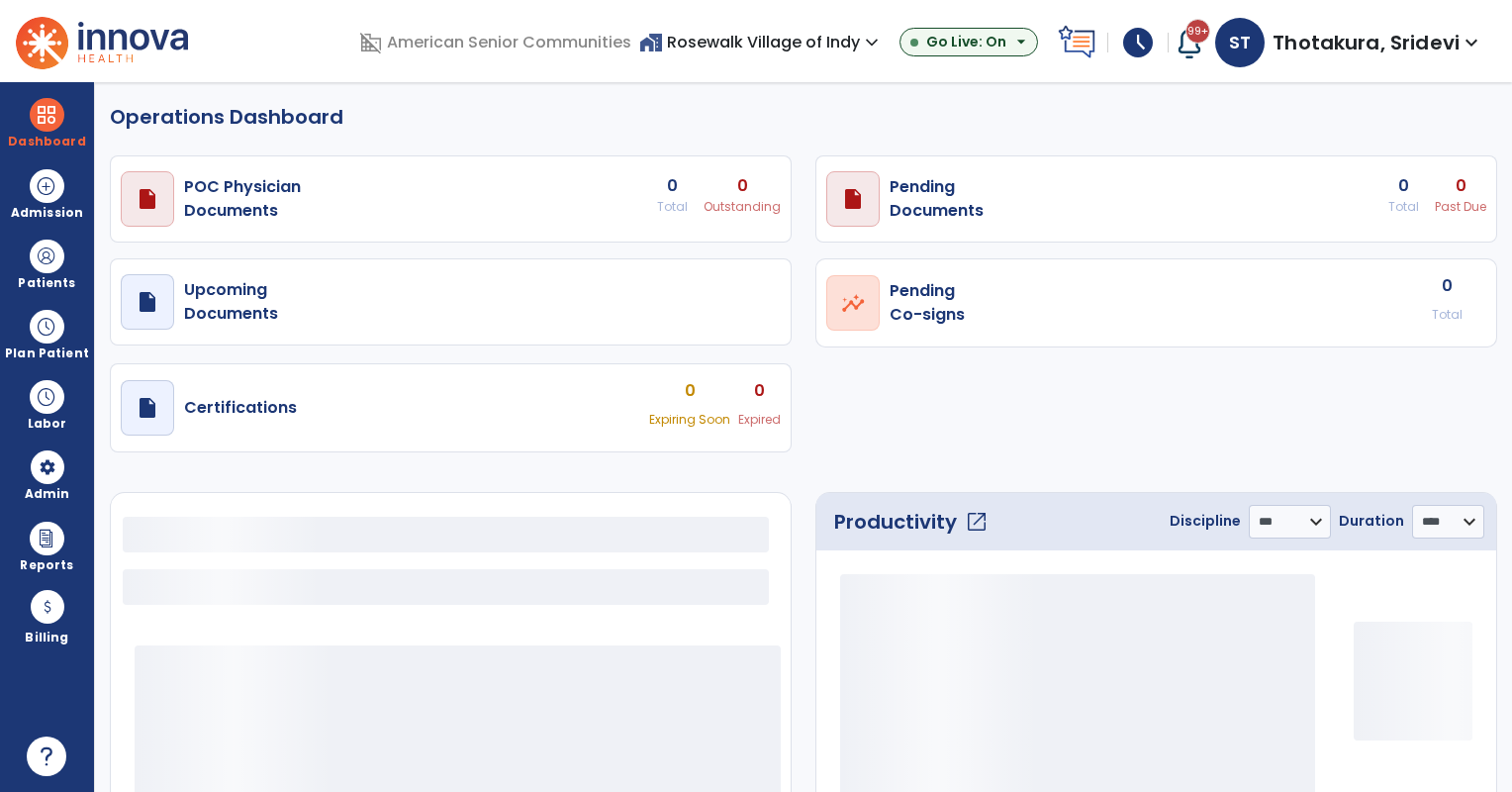 click on "Plan Patient" at bounding box center (47, 263) 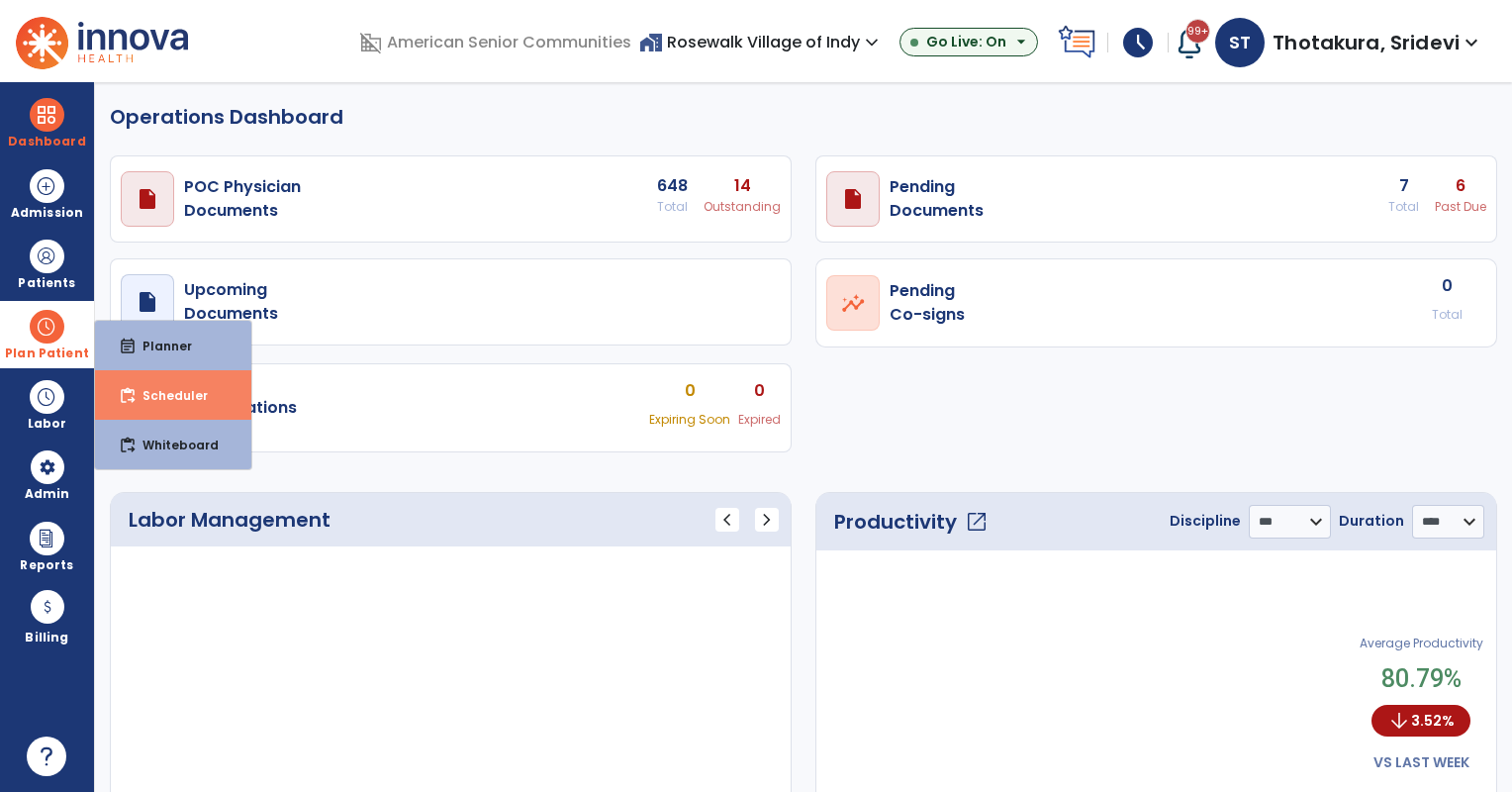 select on "***" 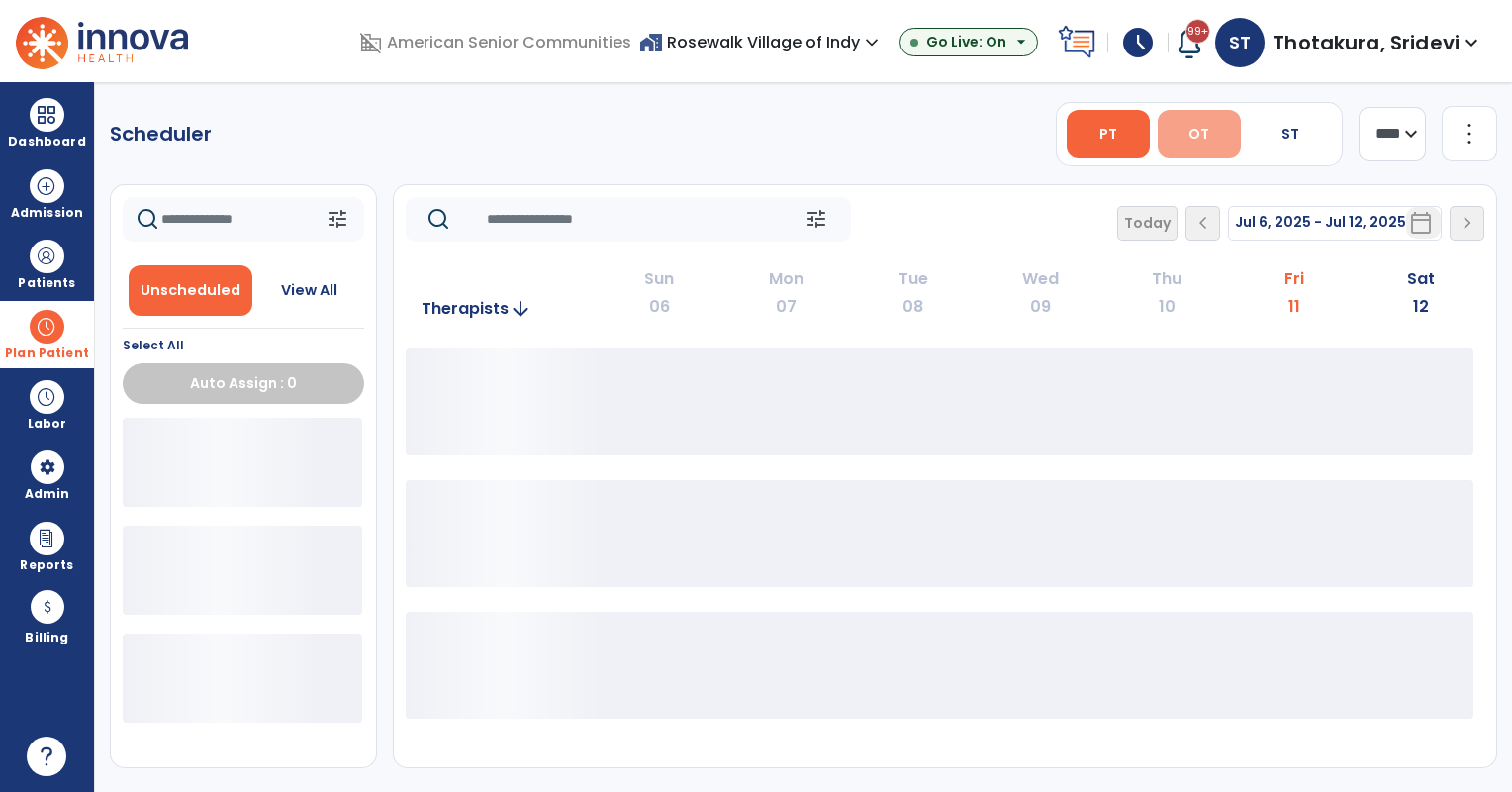 click on "OT" at bounding box center [1199, 134] 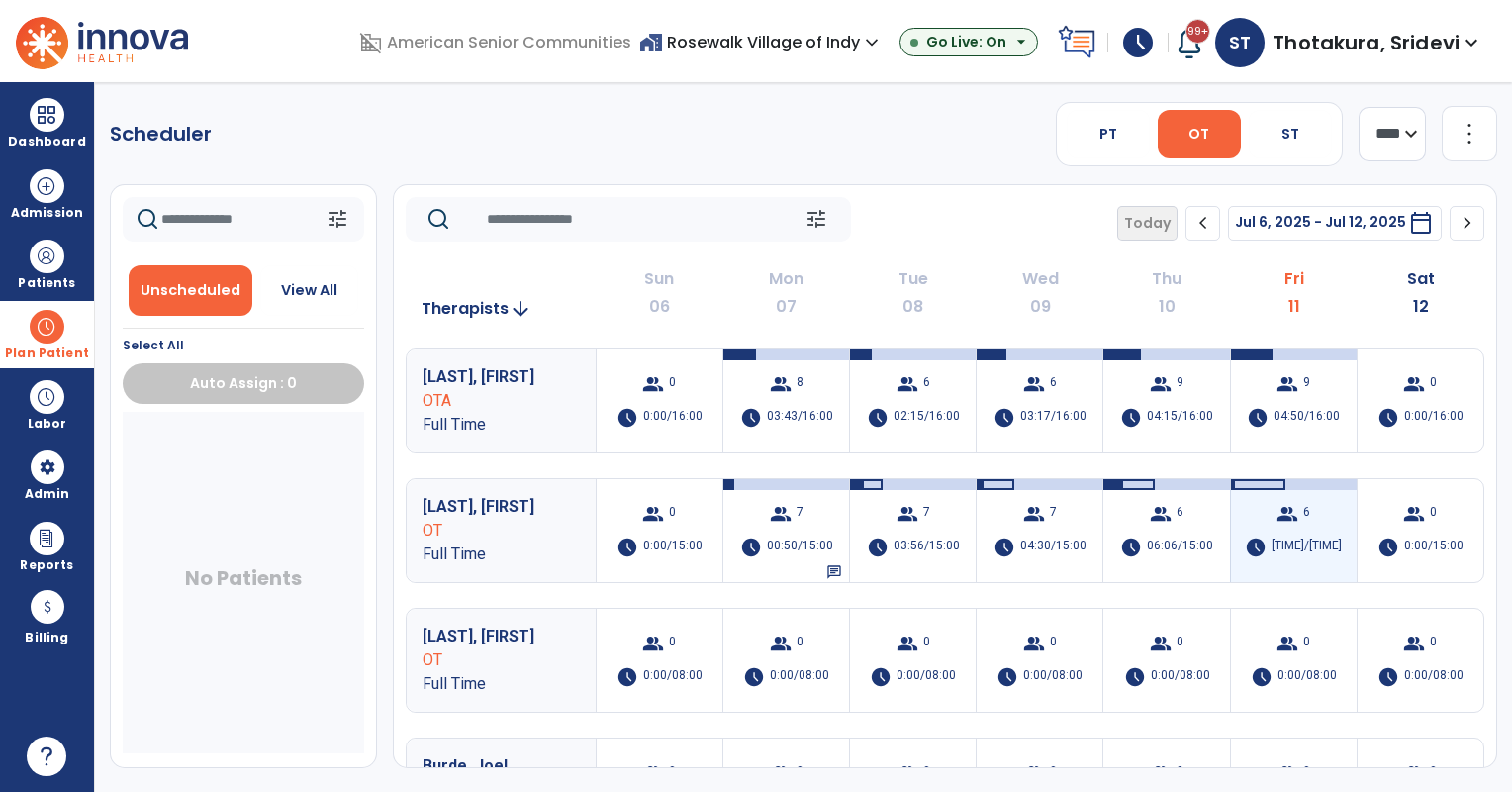 click on "group  6  schedule  [TIME]/[TIME]" at bounding box center (1293, 531) 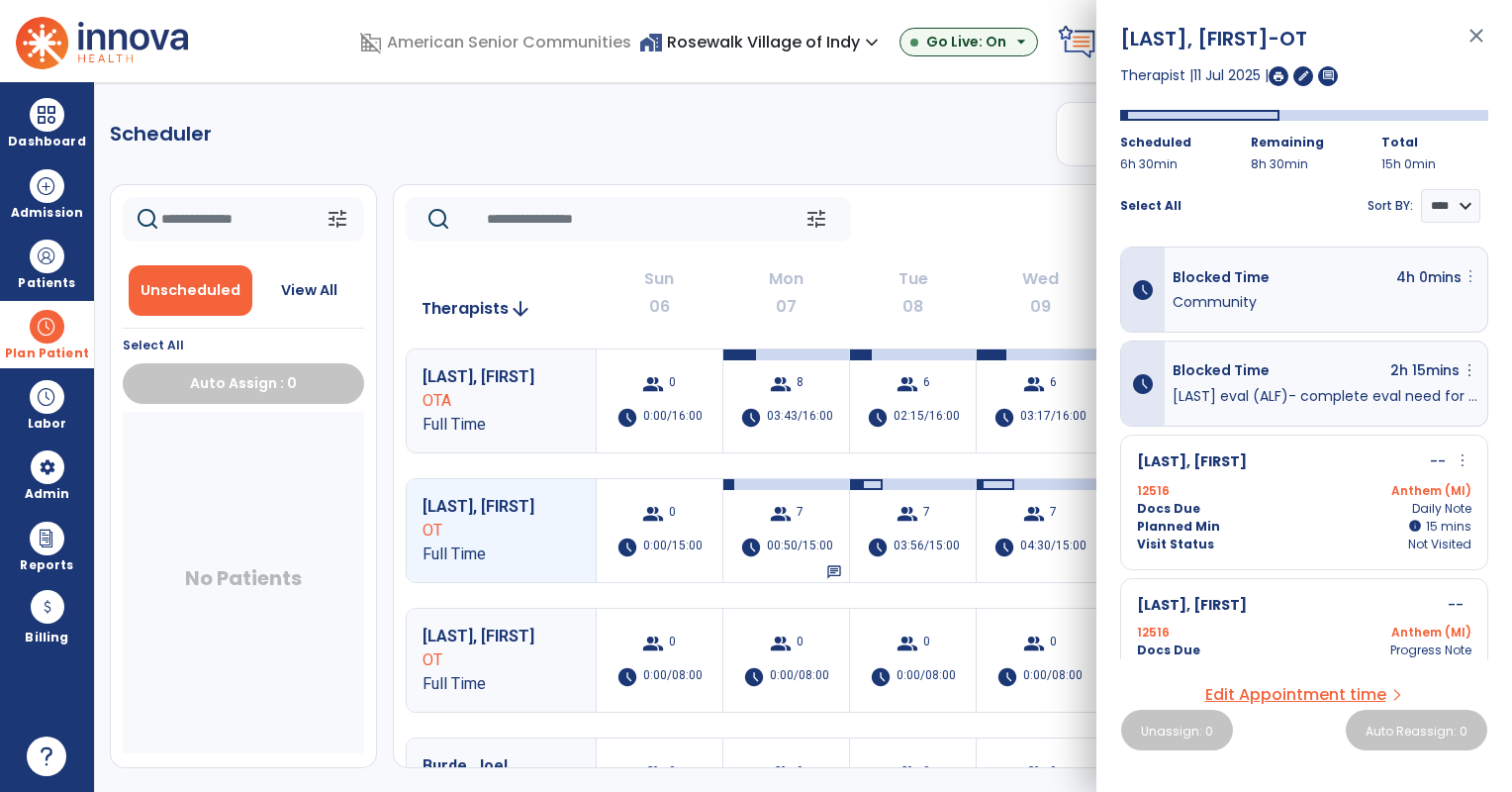 click on "more_vert" at bounding box center [1470, 276] 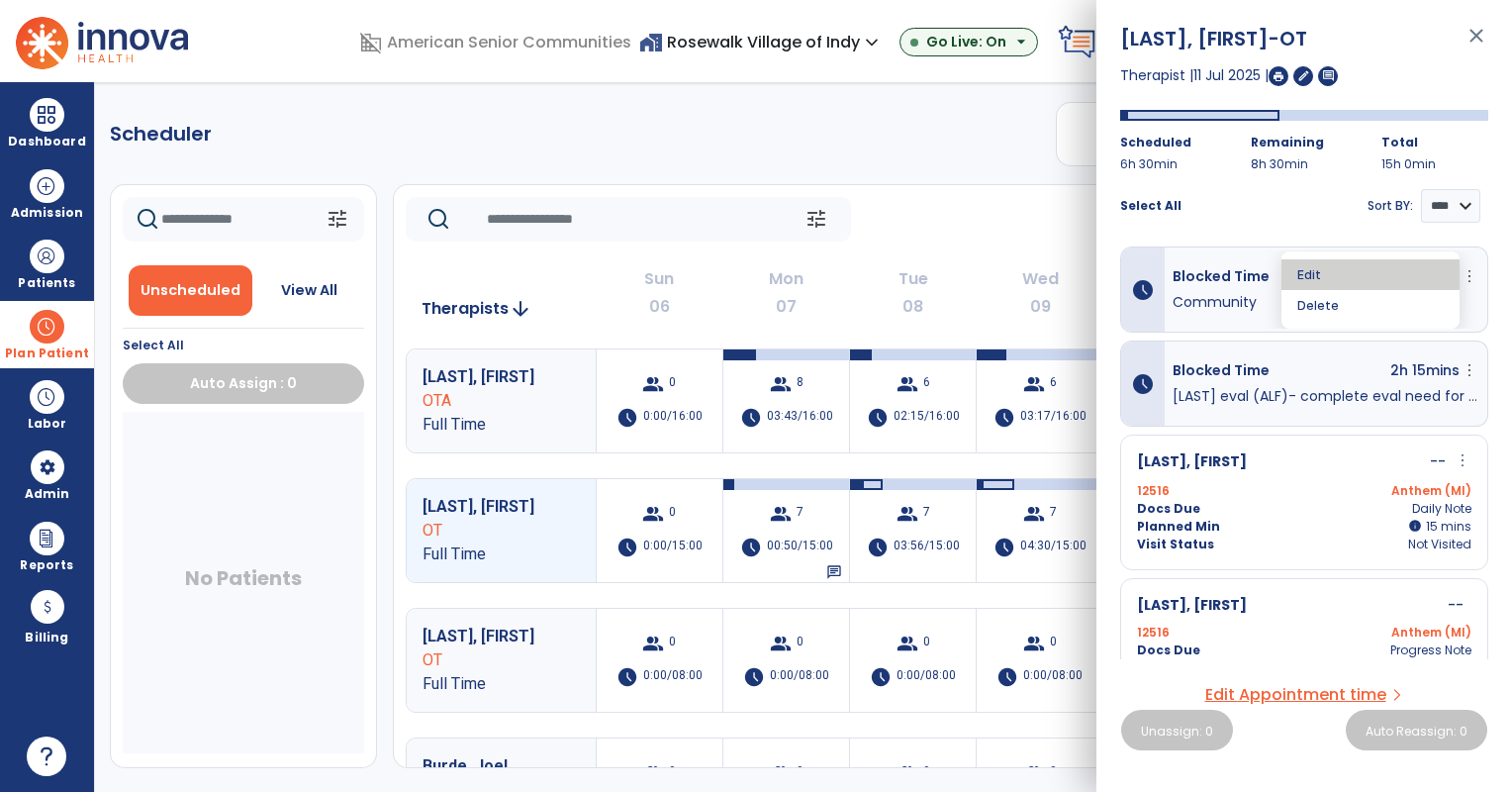click on "Edit" at bounding box center [1370, 274] 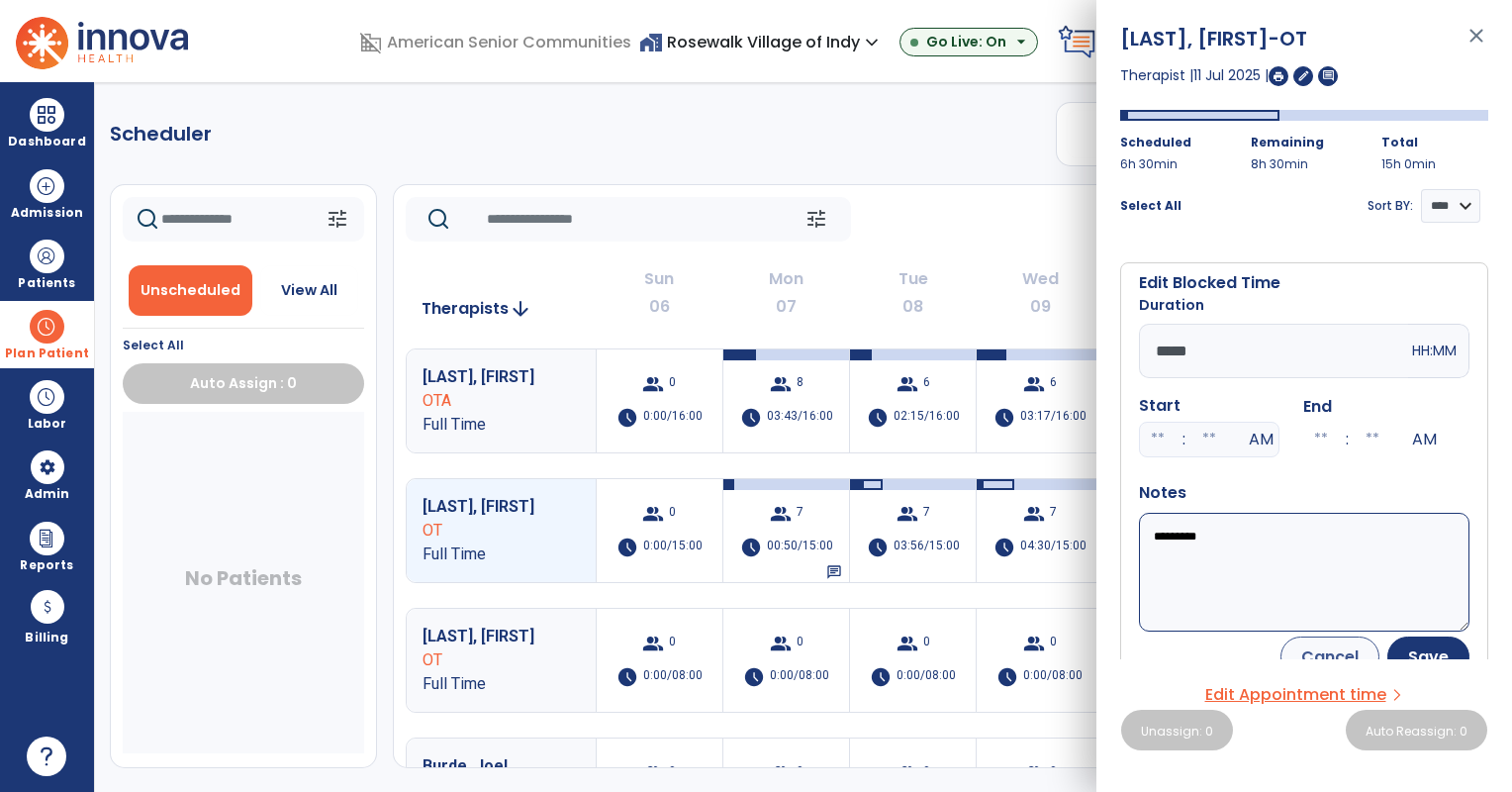 click on "*****" at bounding box center [1274, 350] 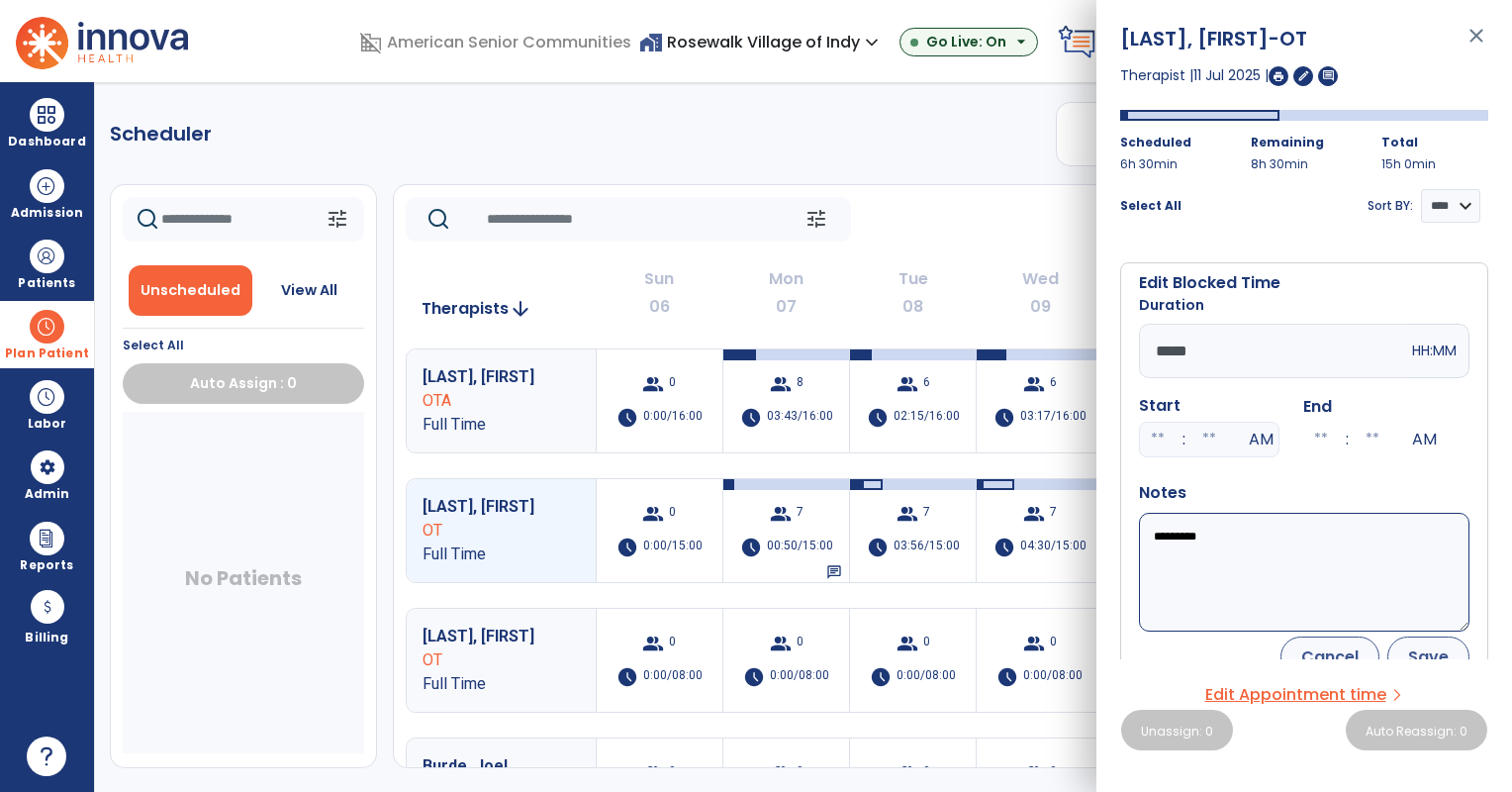 type on "*****" 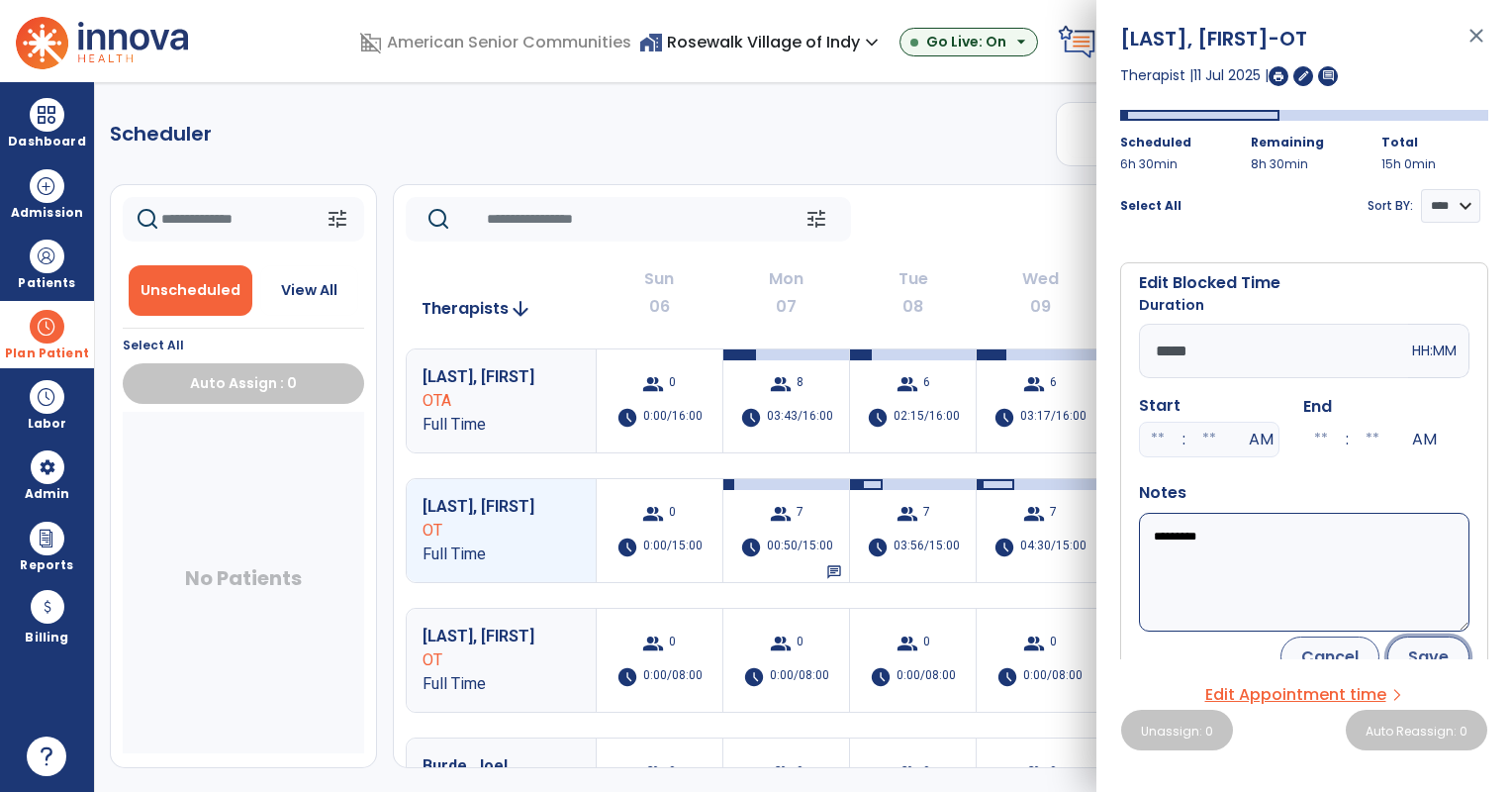 click on "Save" at bounding box center [1428, 656] 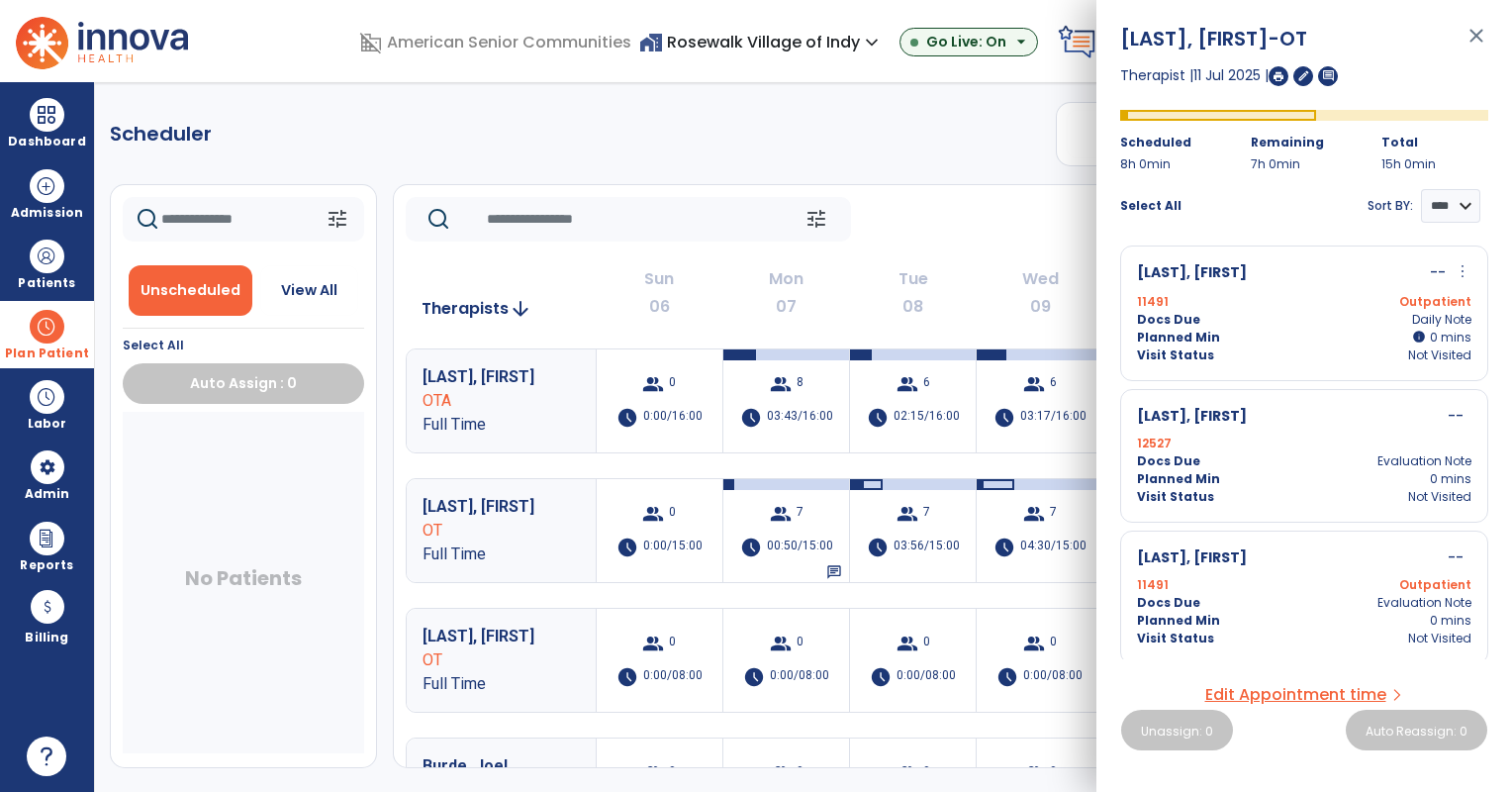 scroll, scrollTop: 0, scrollLeft: 0, axis: both 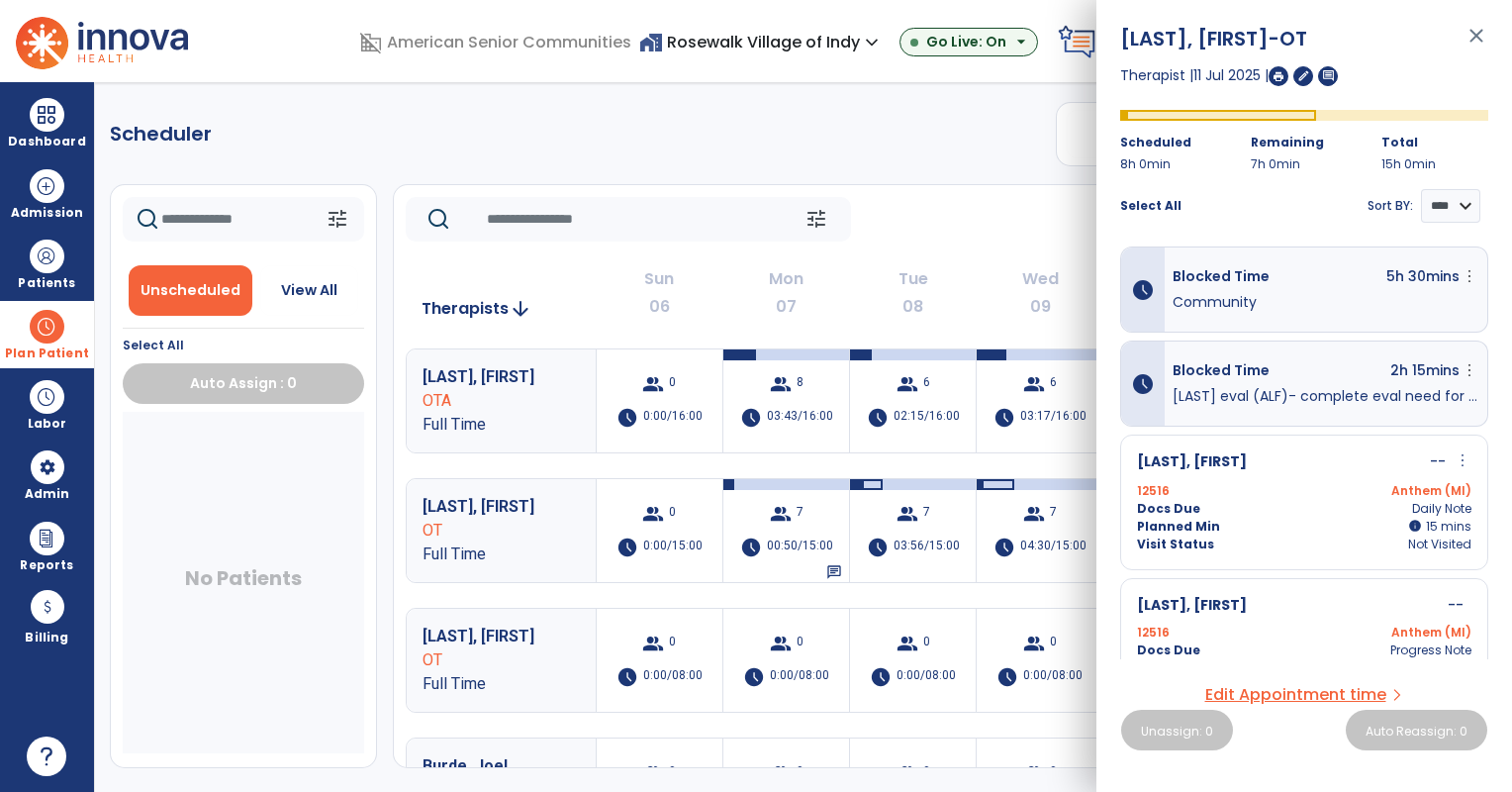 click on "Docs Due Daily Note" at bounding box center [1304, 509] 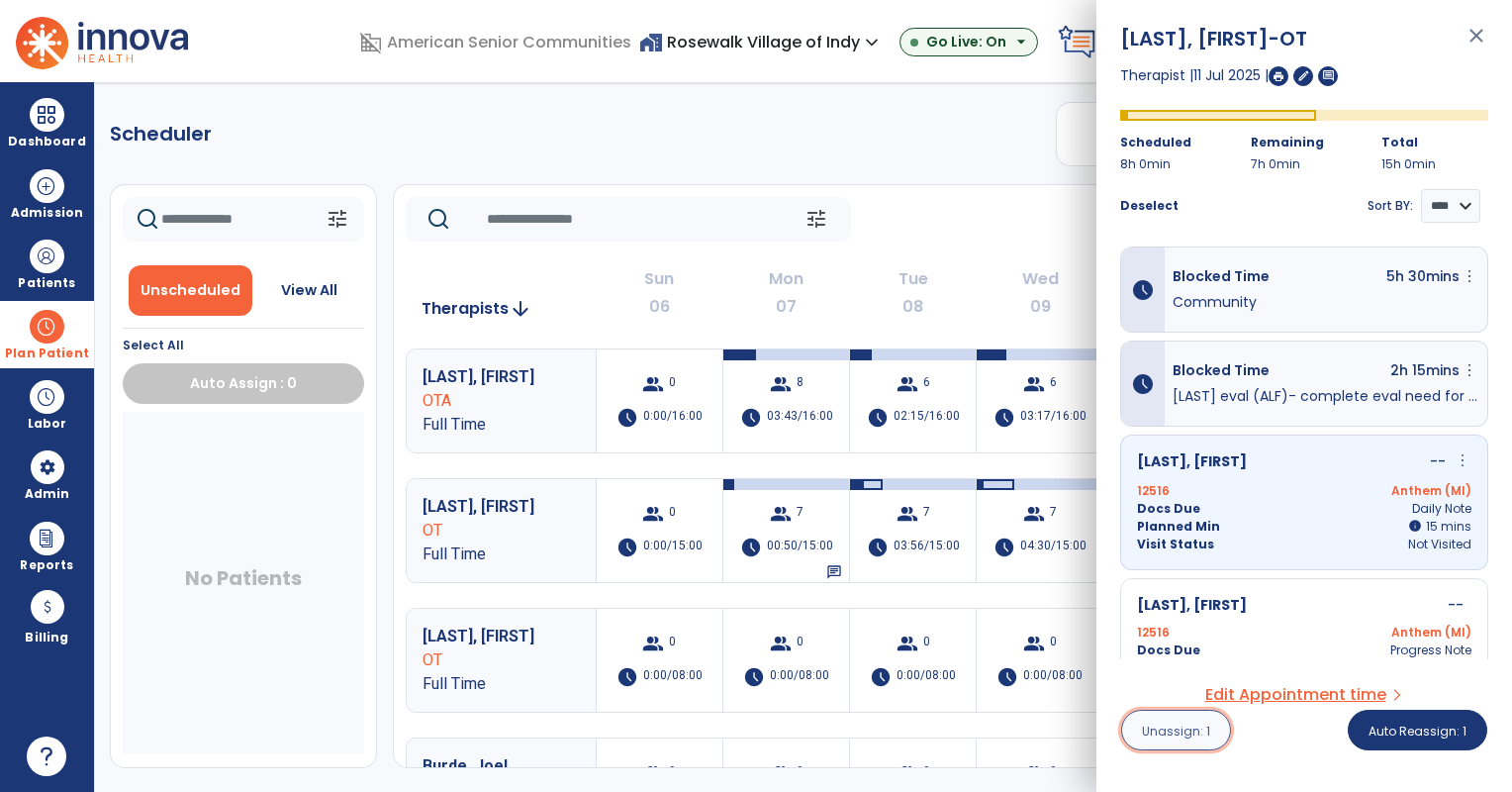 click on "Unassign: 1" at bounding box center [1176, 730] 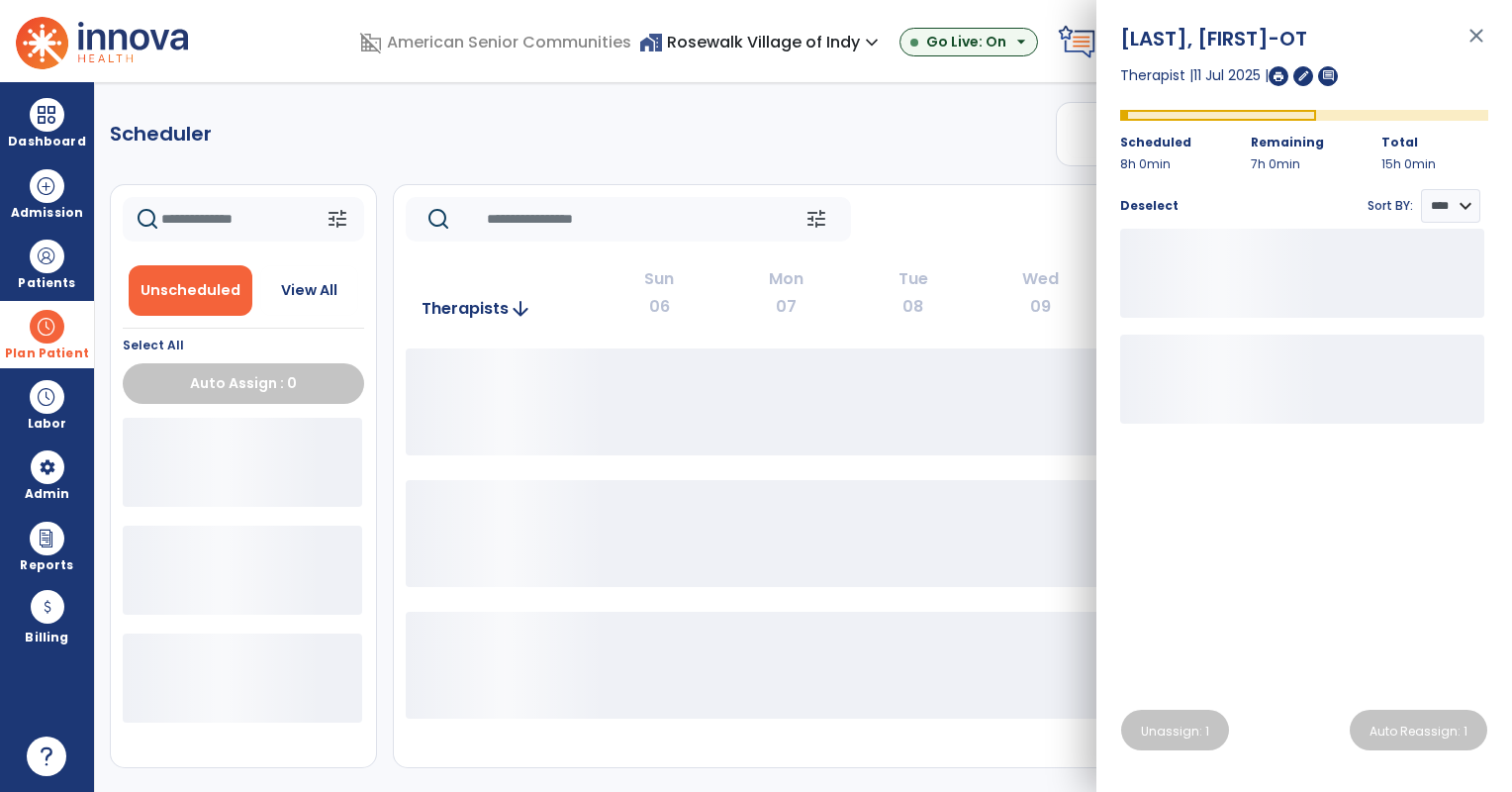 click on "09" 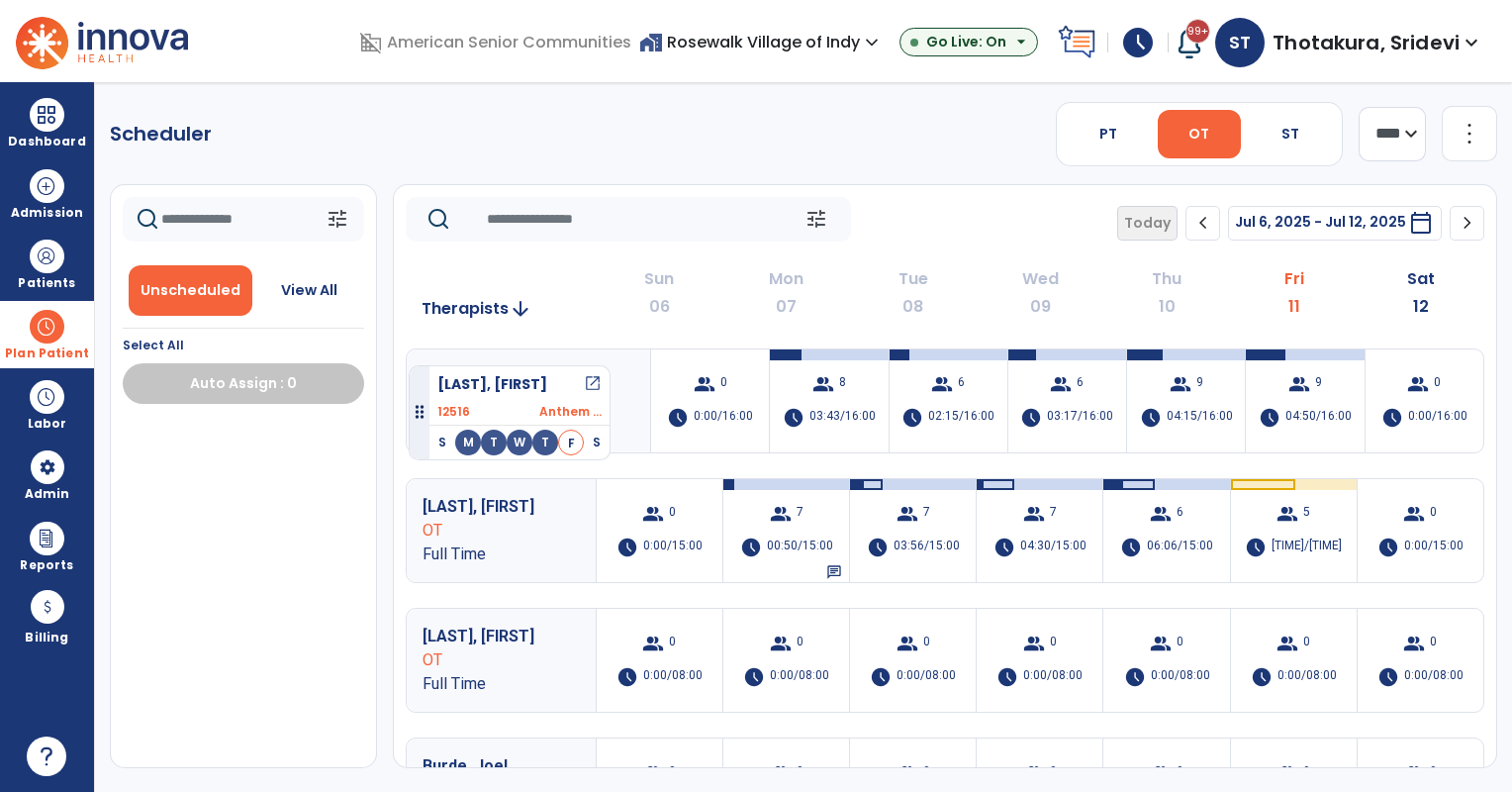 drag, startPoint x: 249, startPoint y: 439, endPoint x: 409, endPoint y: 359, distance: 178.88544 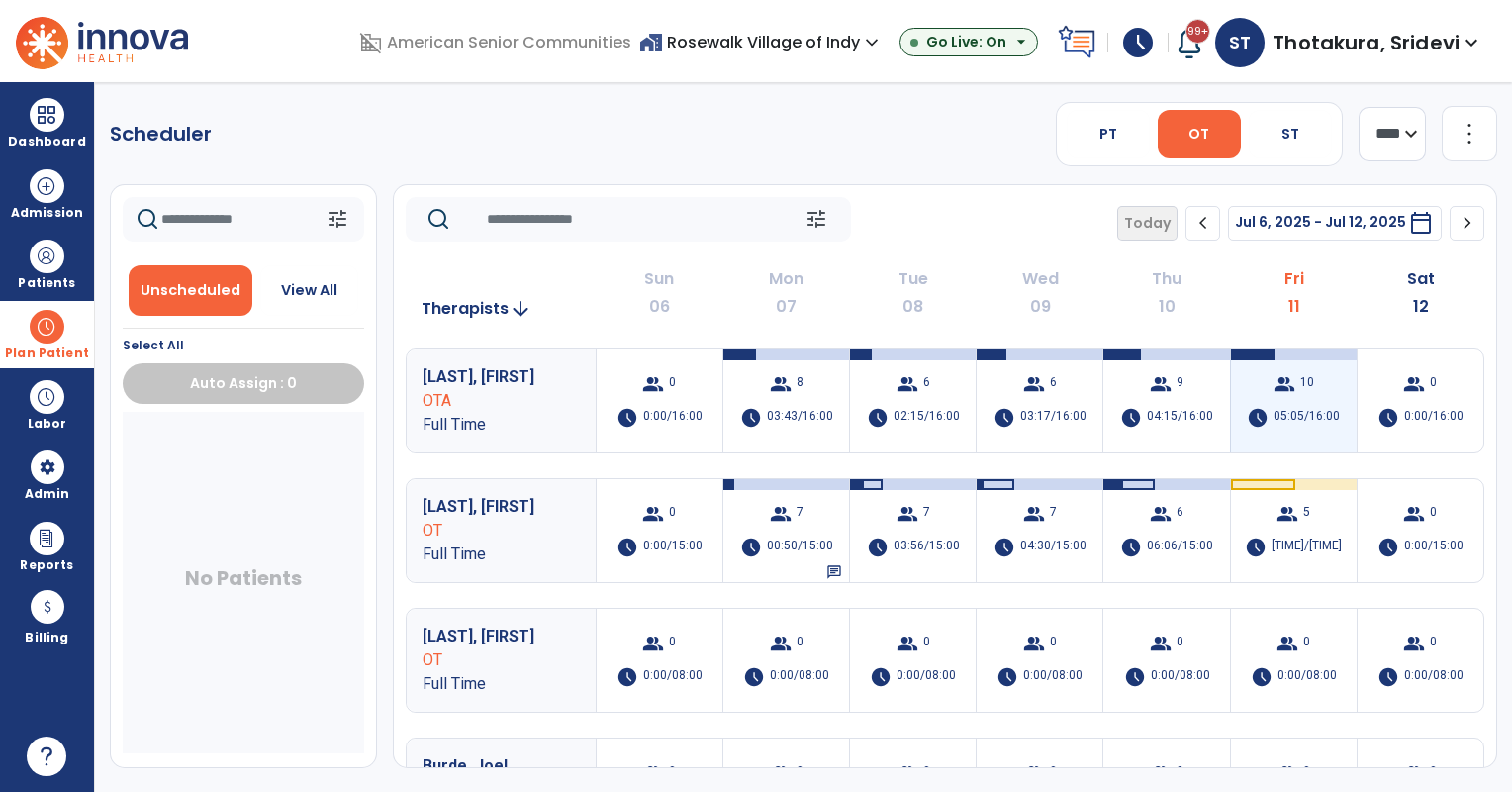 click on "05:05/16:00" at bounding box center (1306, 418) 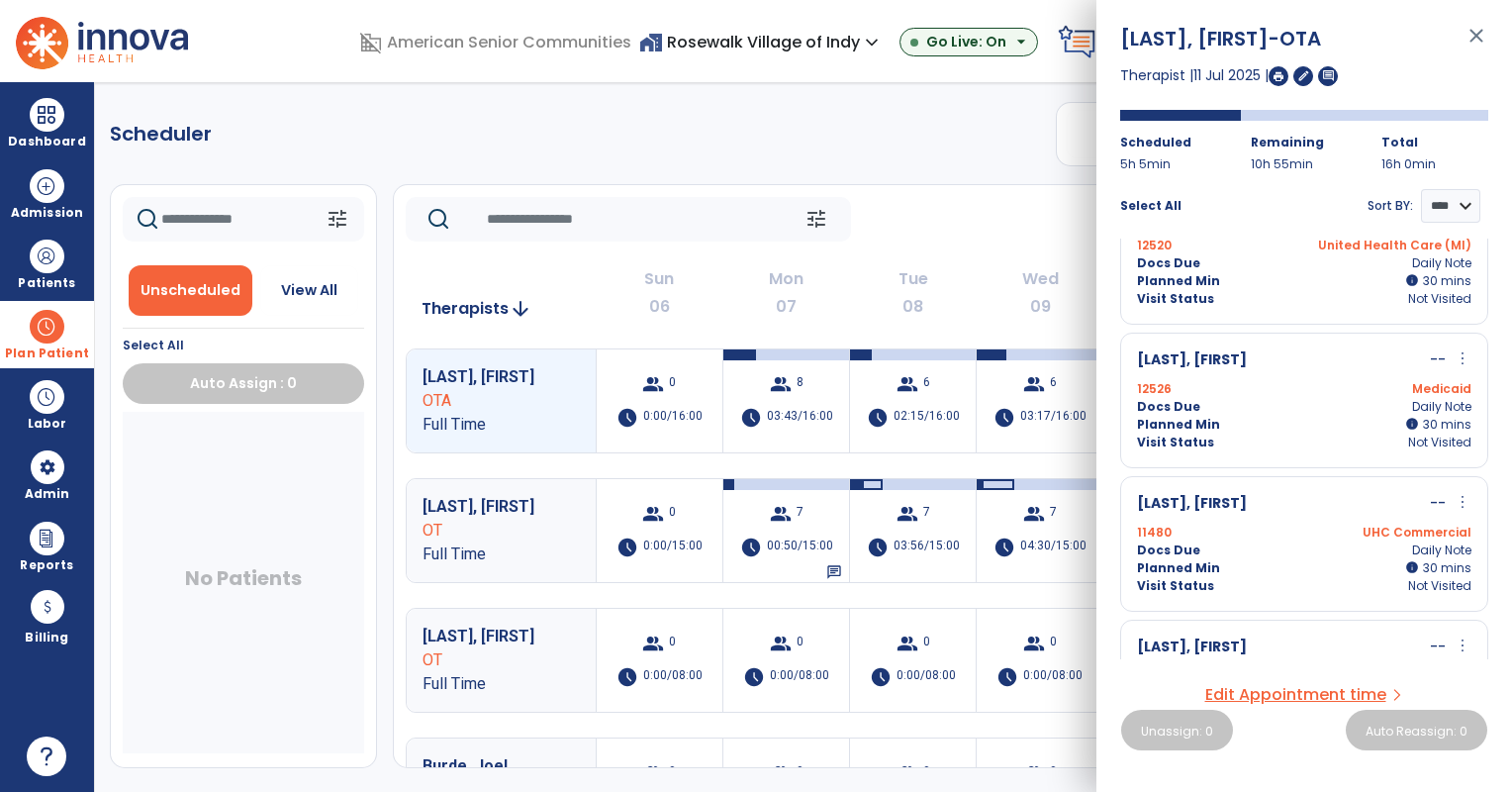 scroll, scrollTop: 1009, scrollLeft: 0, axis: vertical 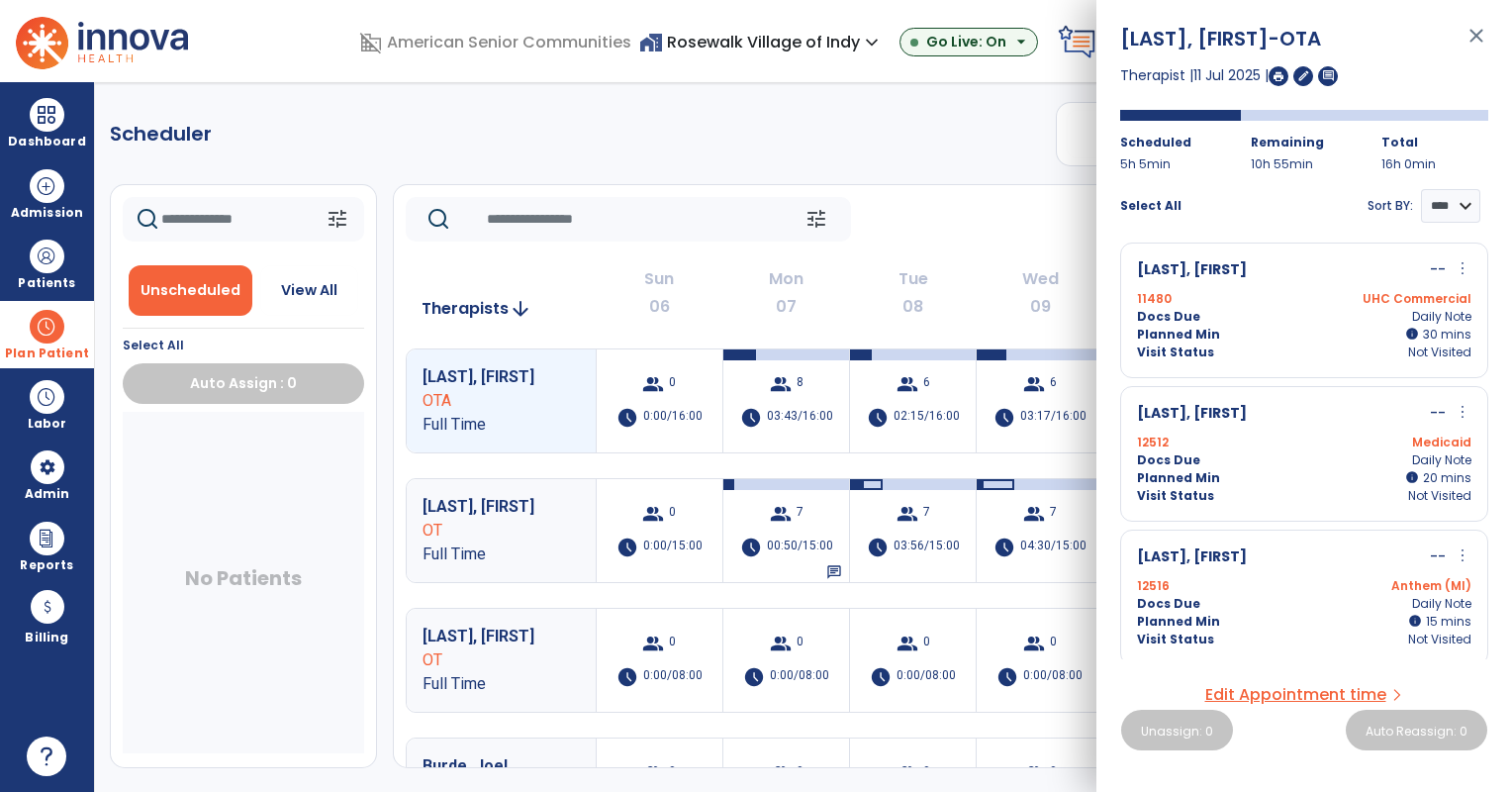 click on "more_vert" at bounding box center (1463, 555) 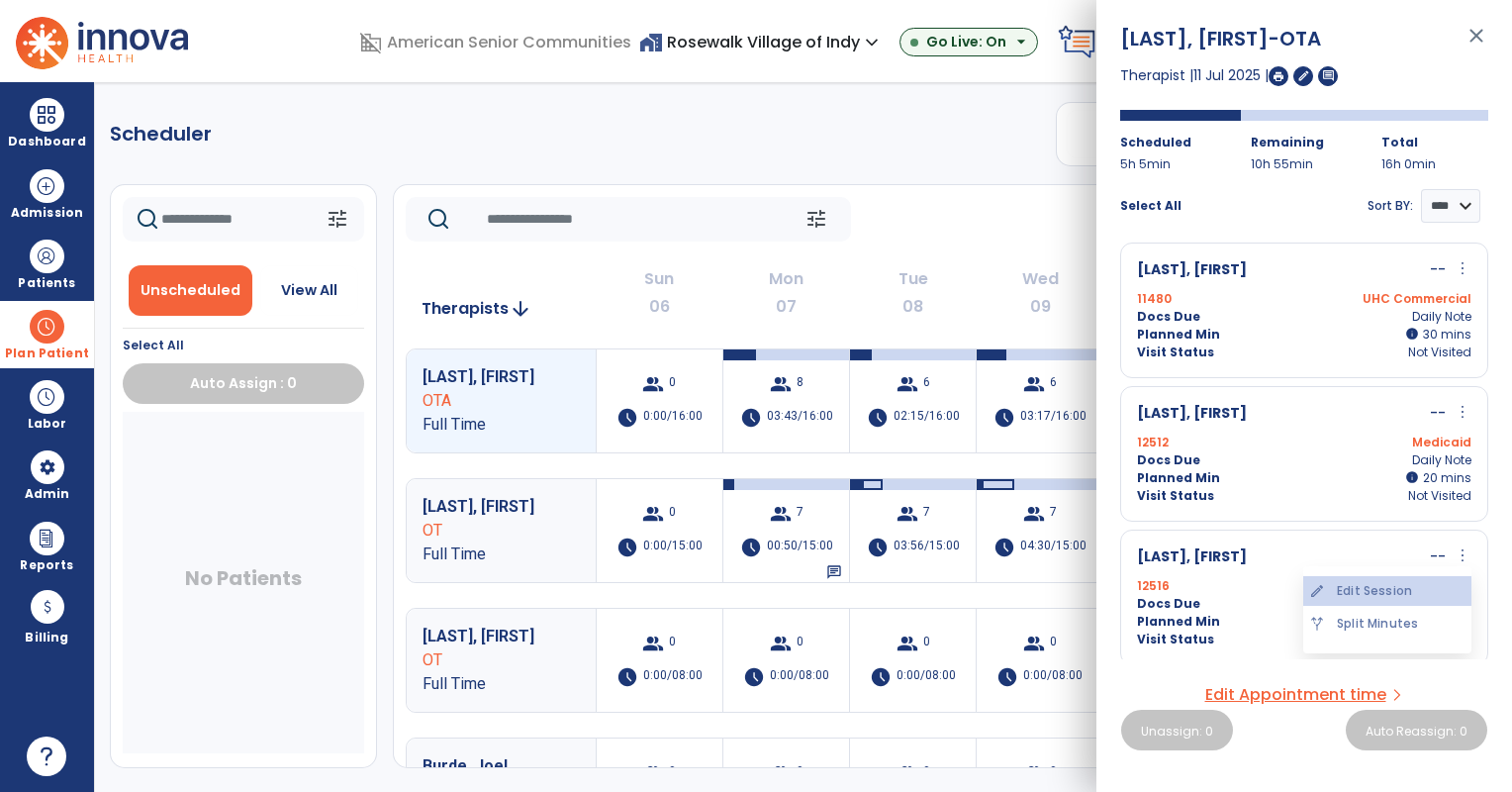 click on "edit   Edit Session" at bounding box center (1387, 591) 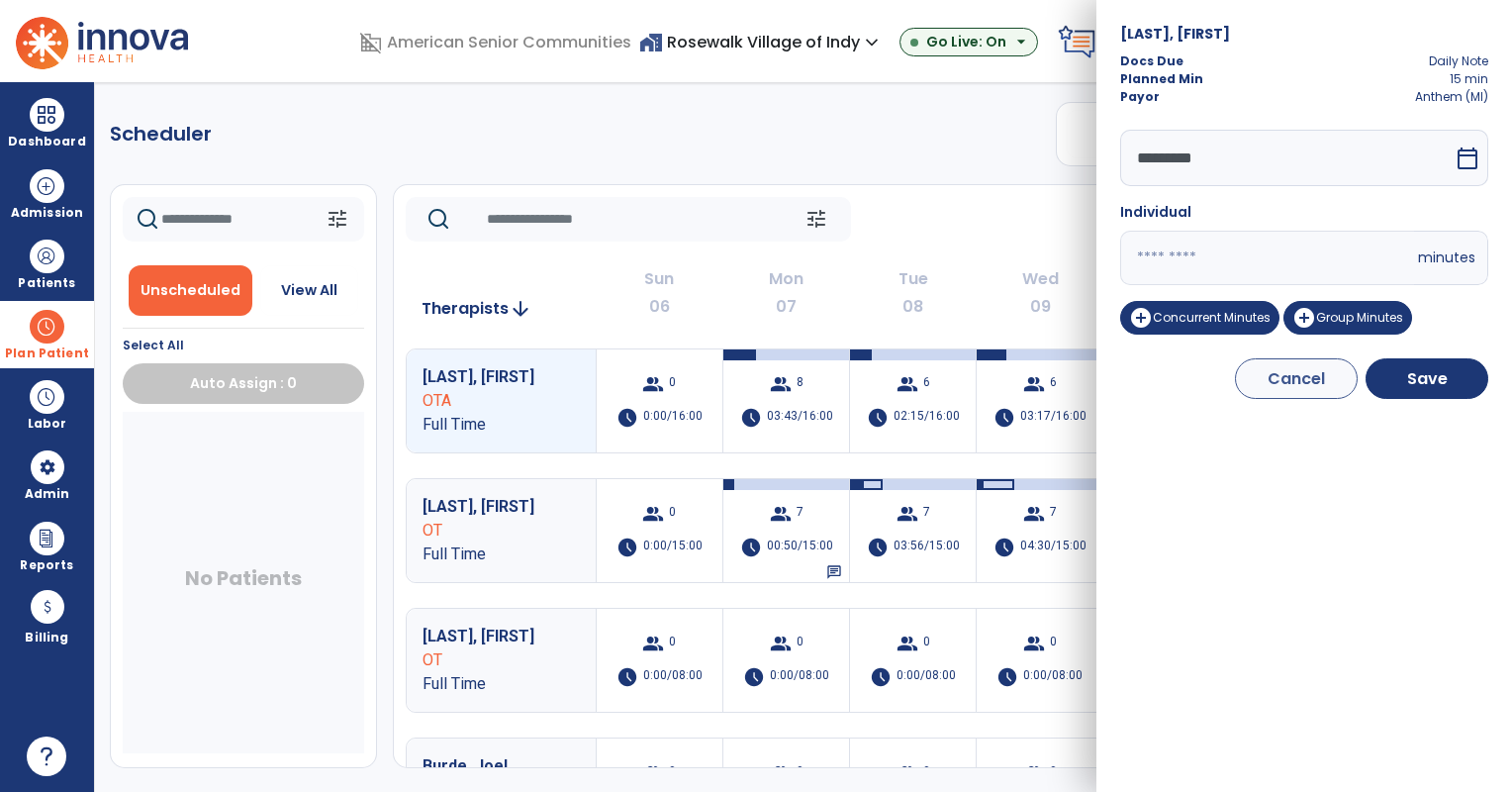 click on "**" at bounding box center [1267, 257] 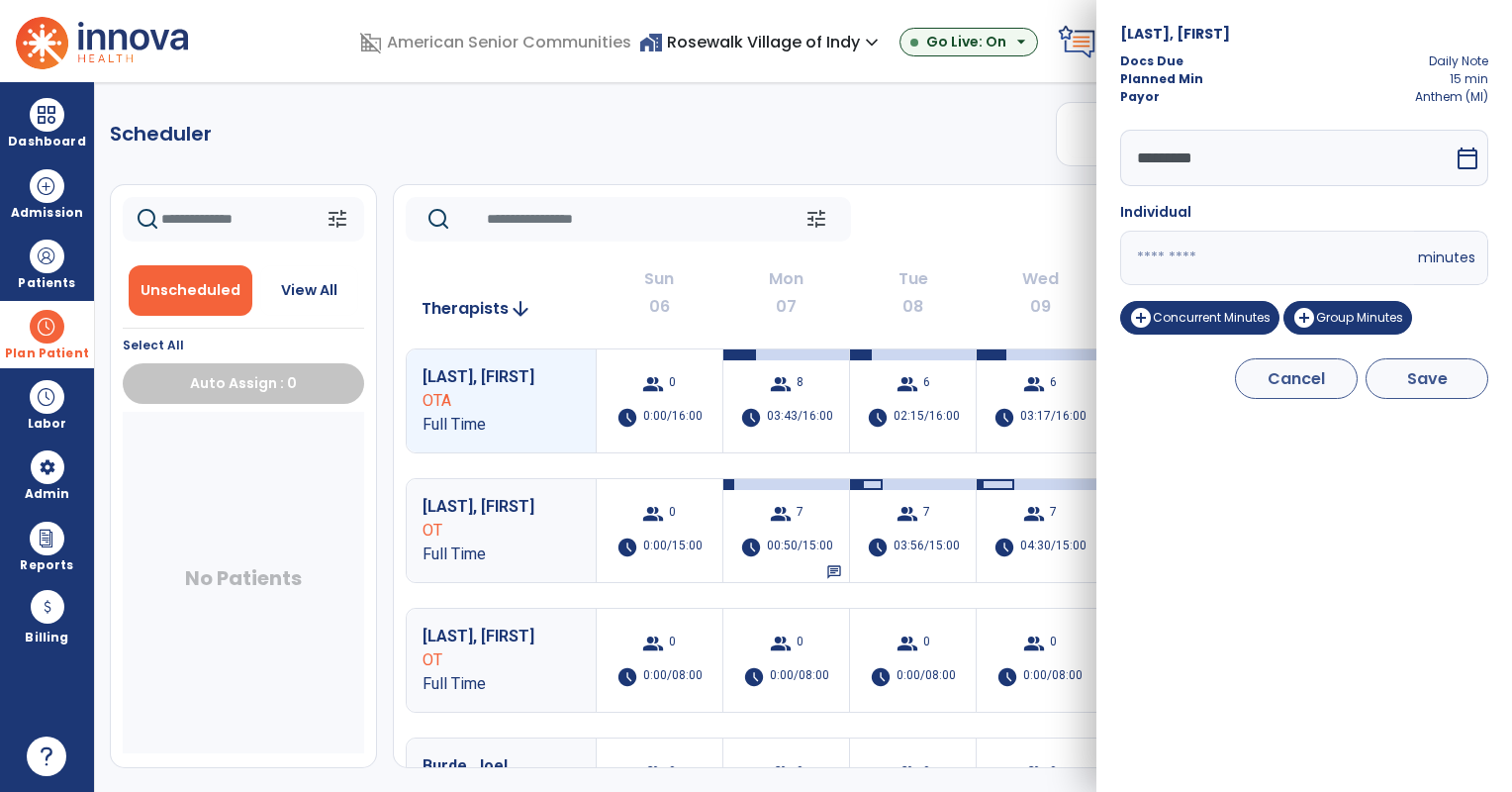 type on "**" 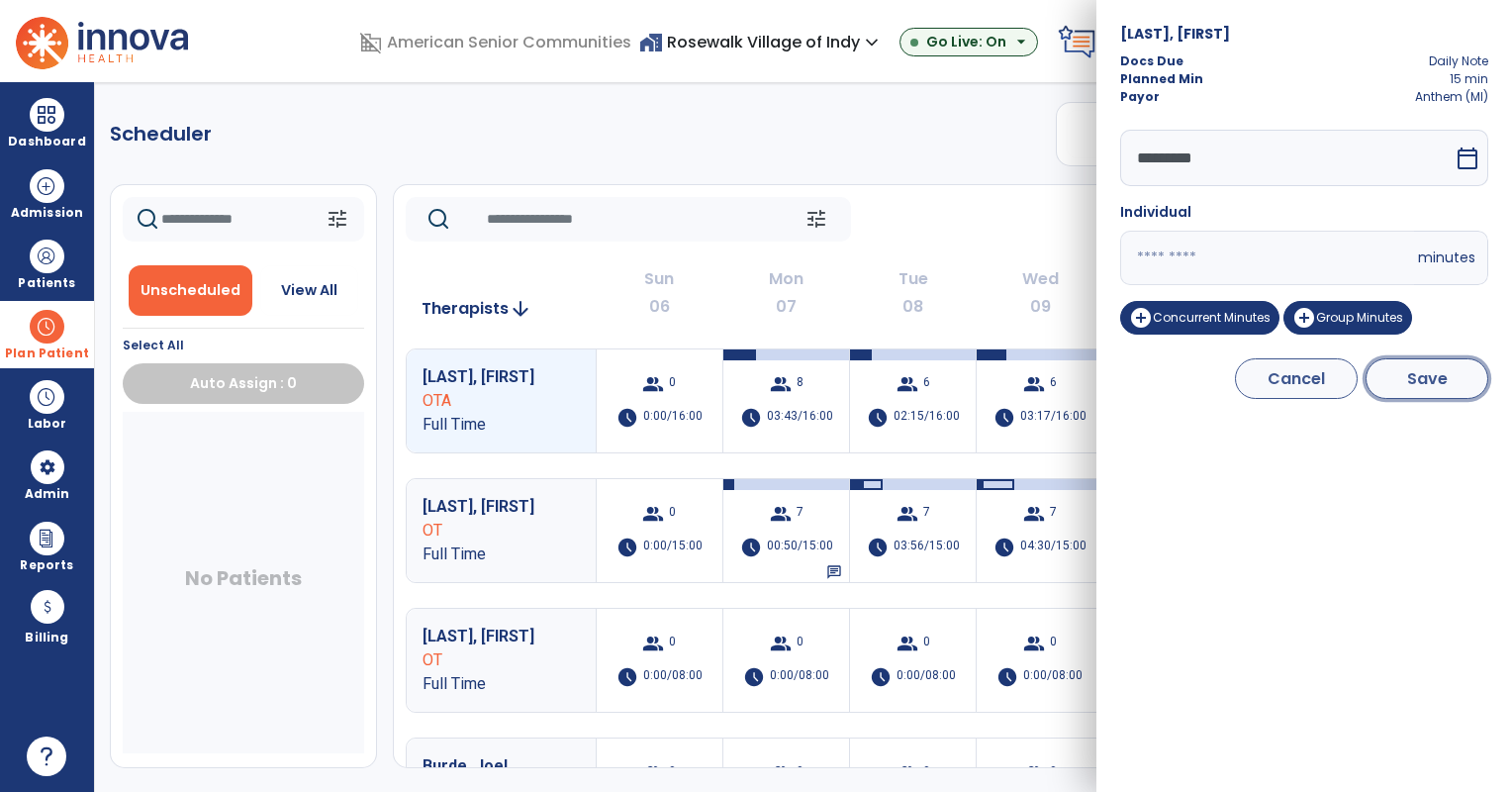 click on "Save" at bounding box center (1427, 378) 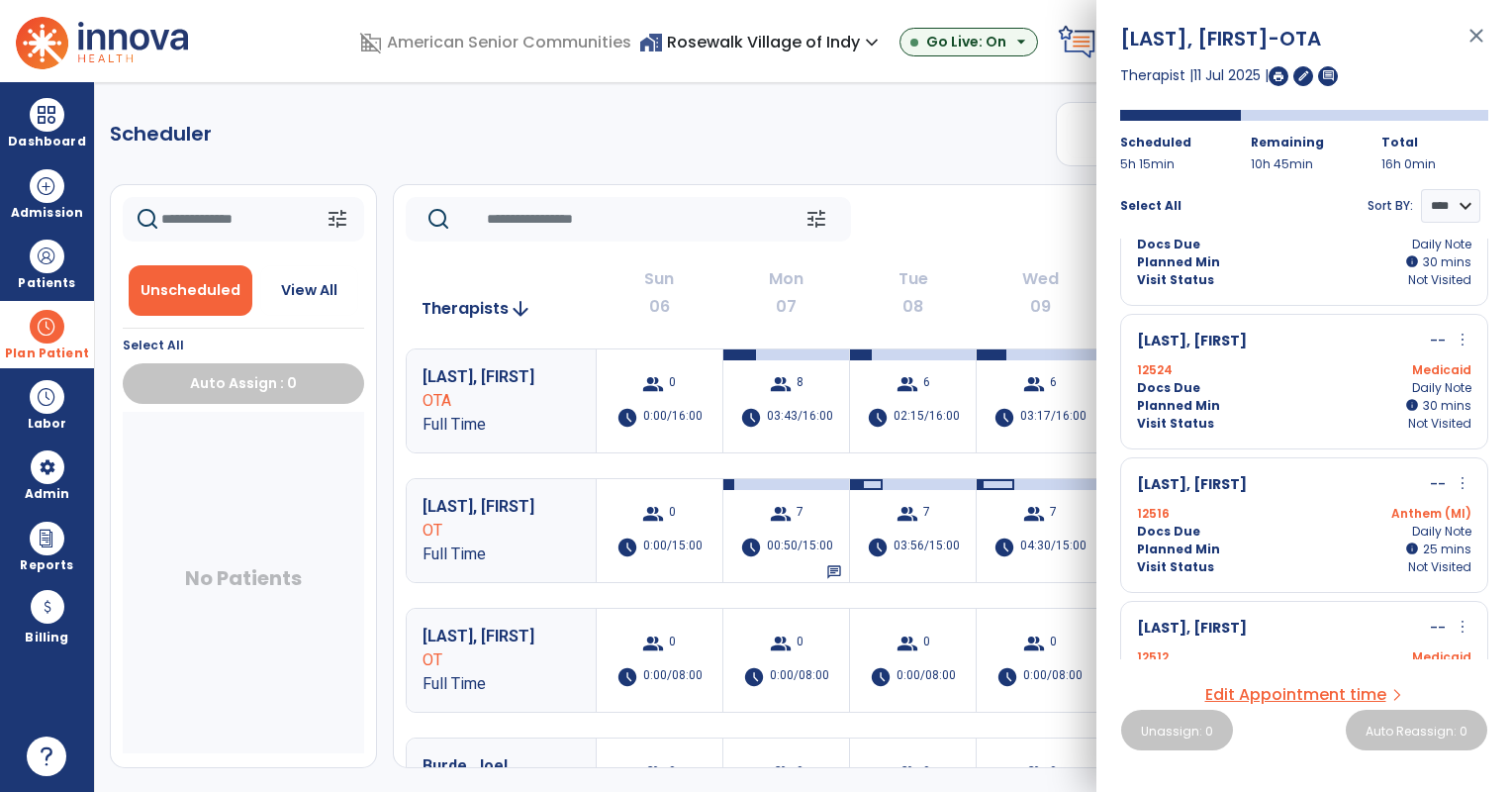 scroll, scrollTop: 939, scrollLeft: 0, axis: vertical 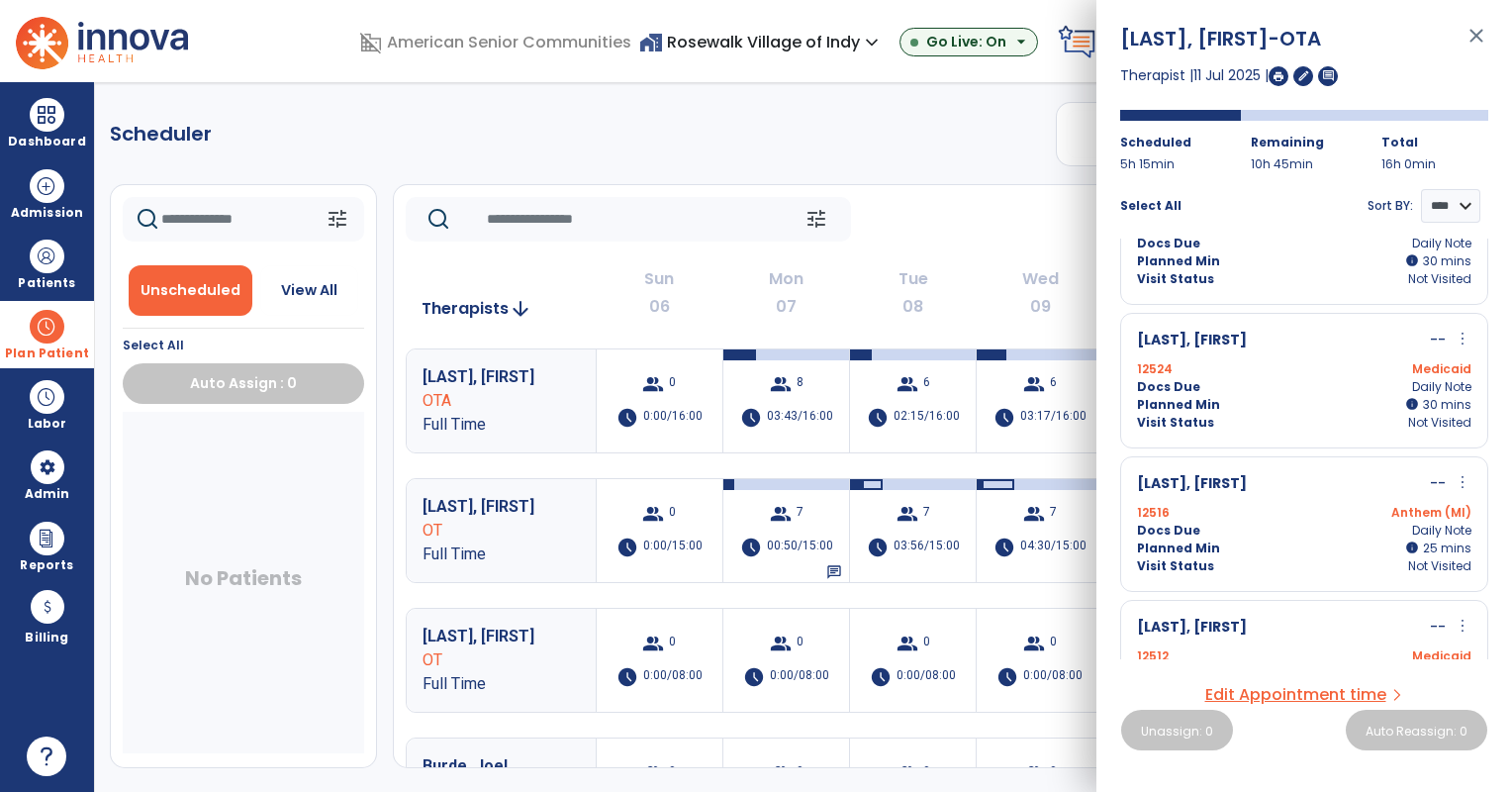 click on "more_vert" at bounding box center (1463, 482) 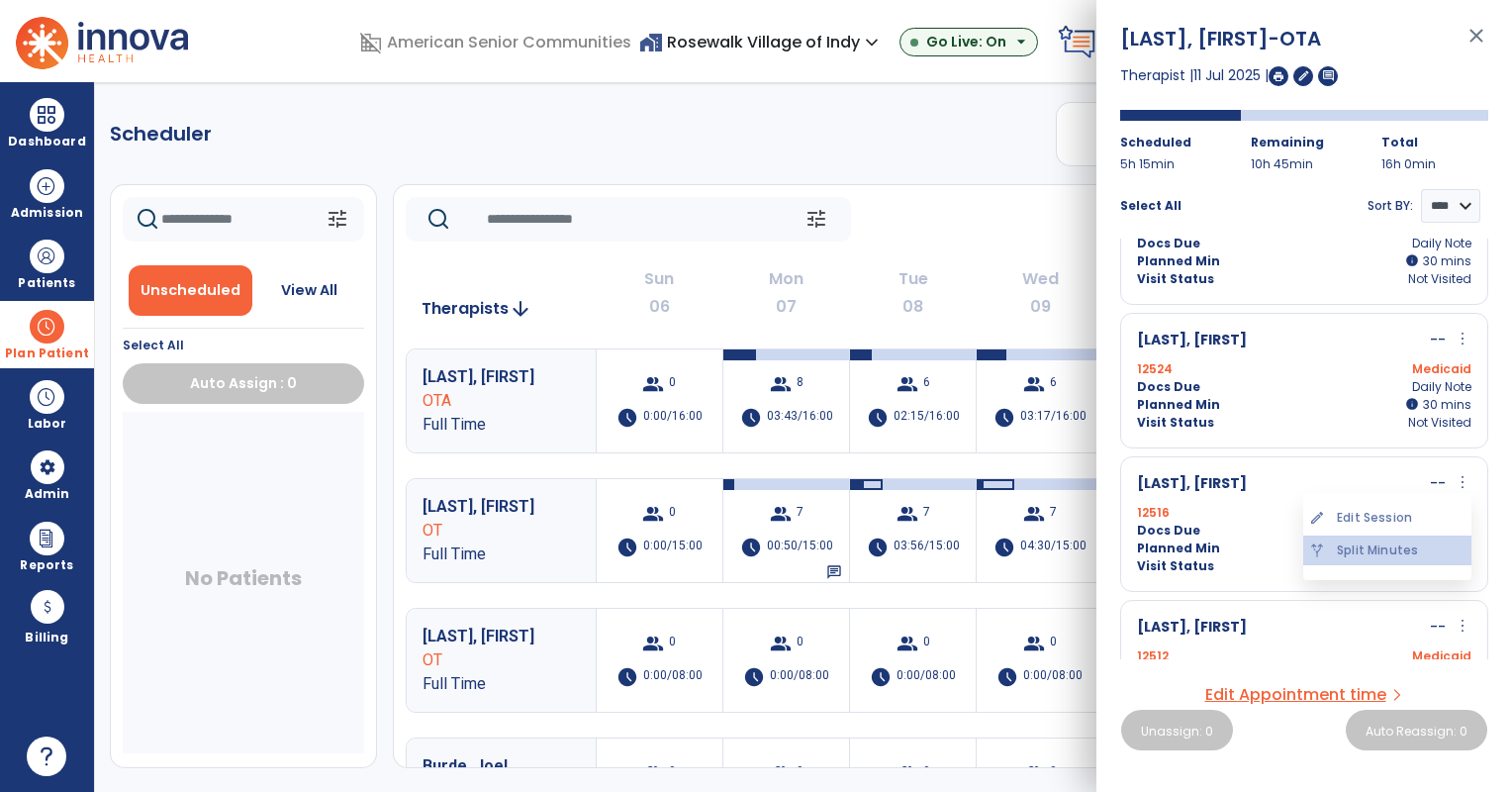 click on "alt_route   Split Minutes" at bounding box center [1387, 550] 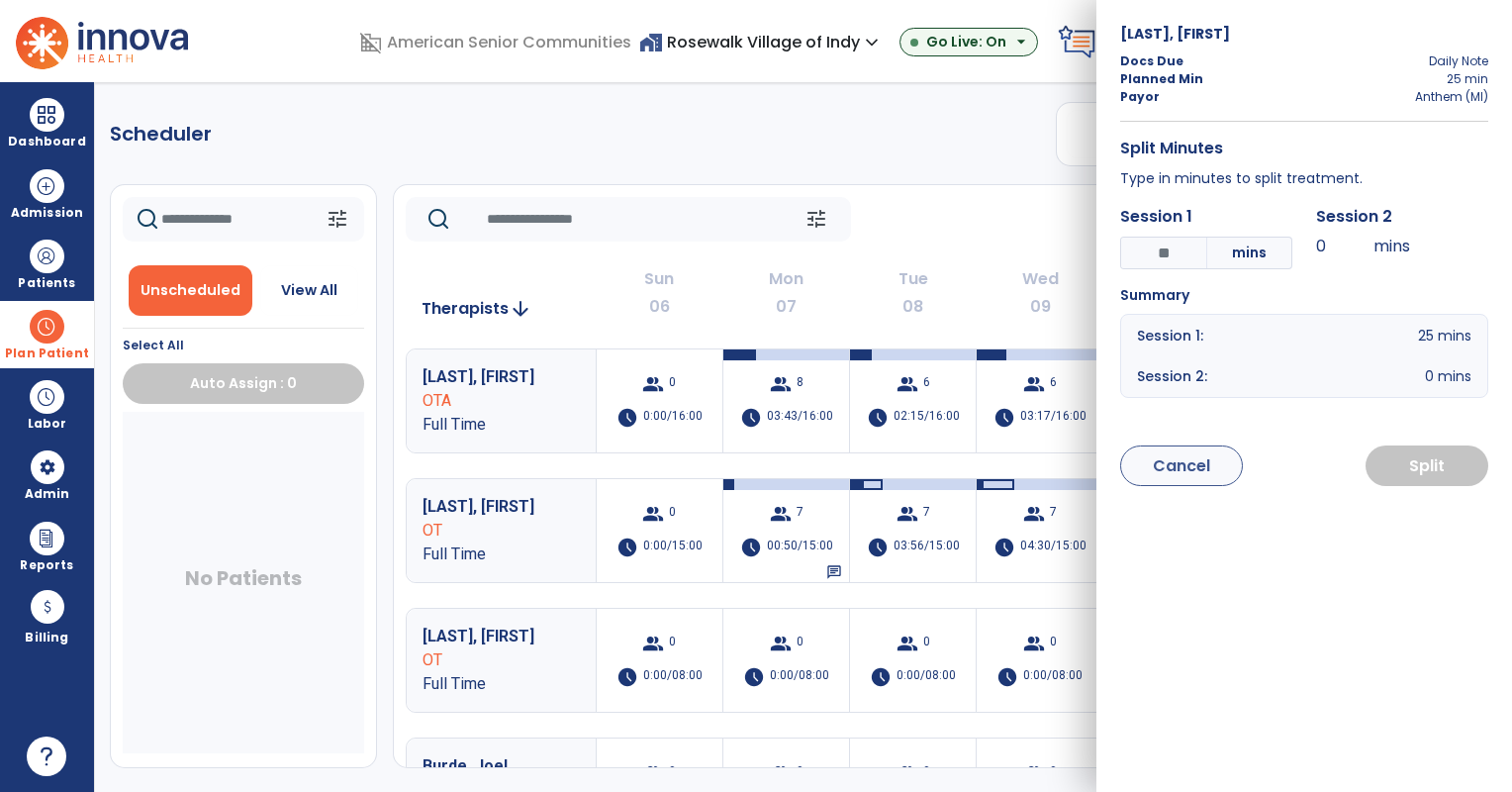 click on "*" at bounding box center [1164, 252] 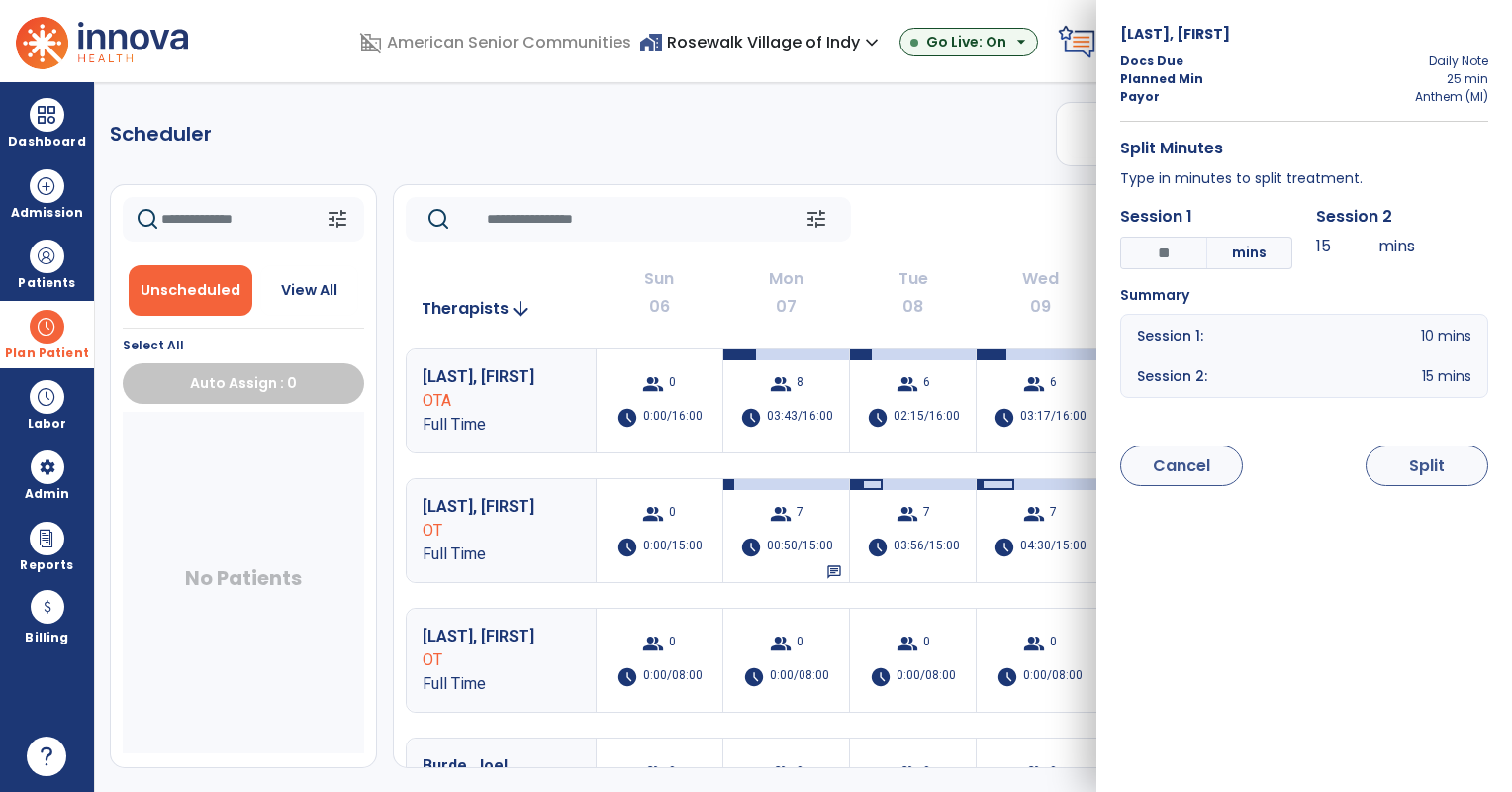 type on "**" 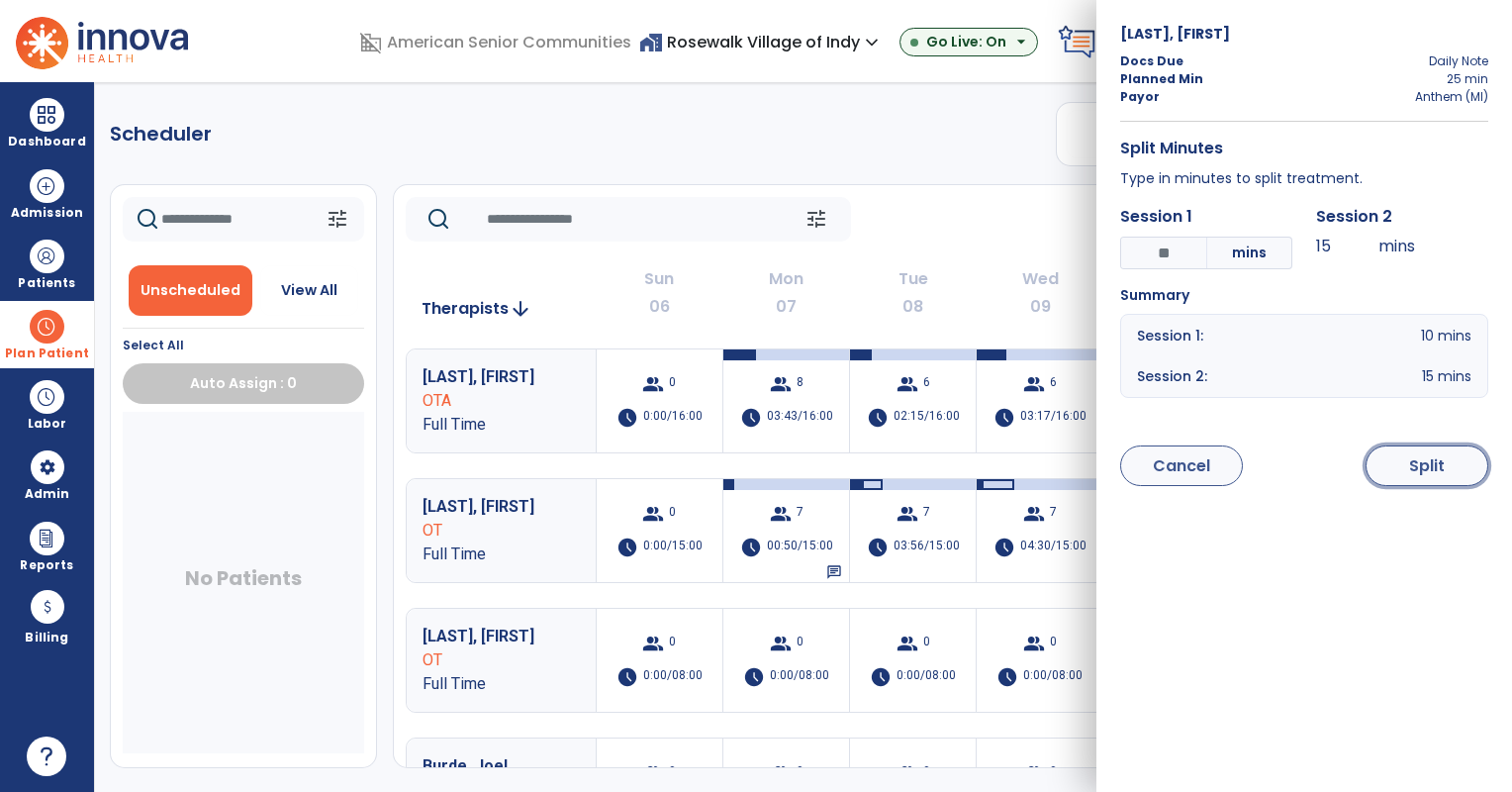 click on "Split" at bounding box center [1427, 465] 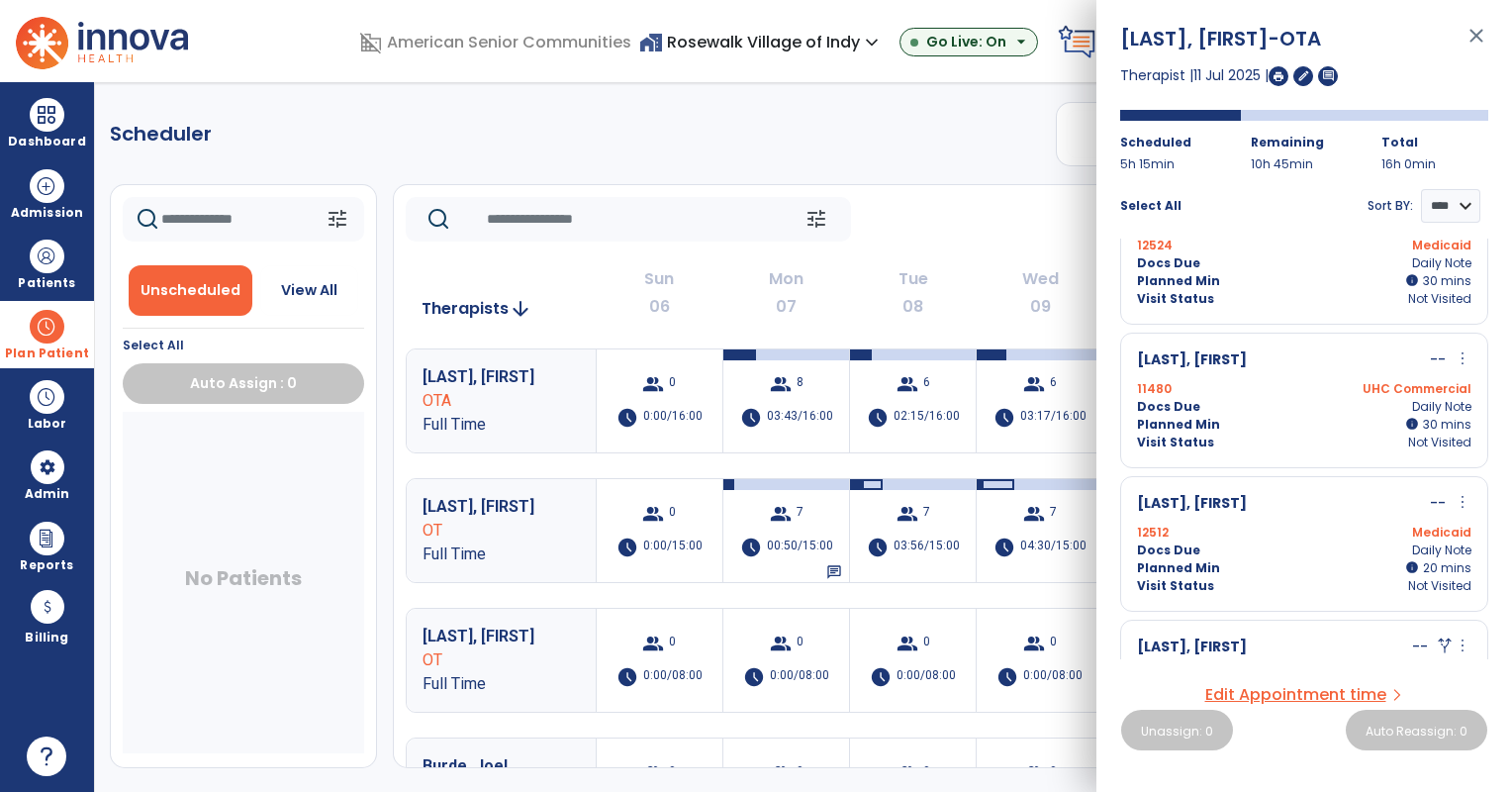 scroll, scrollTop: 1151, scrollLeft: 0, axis: vertical 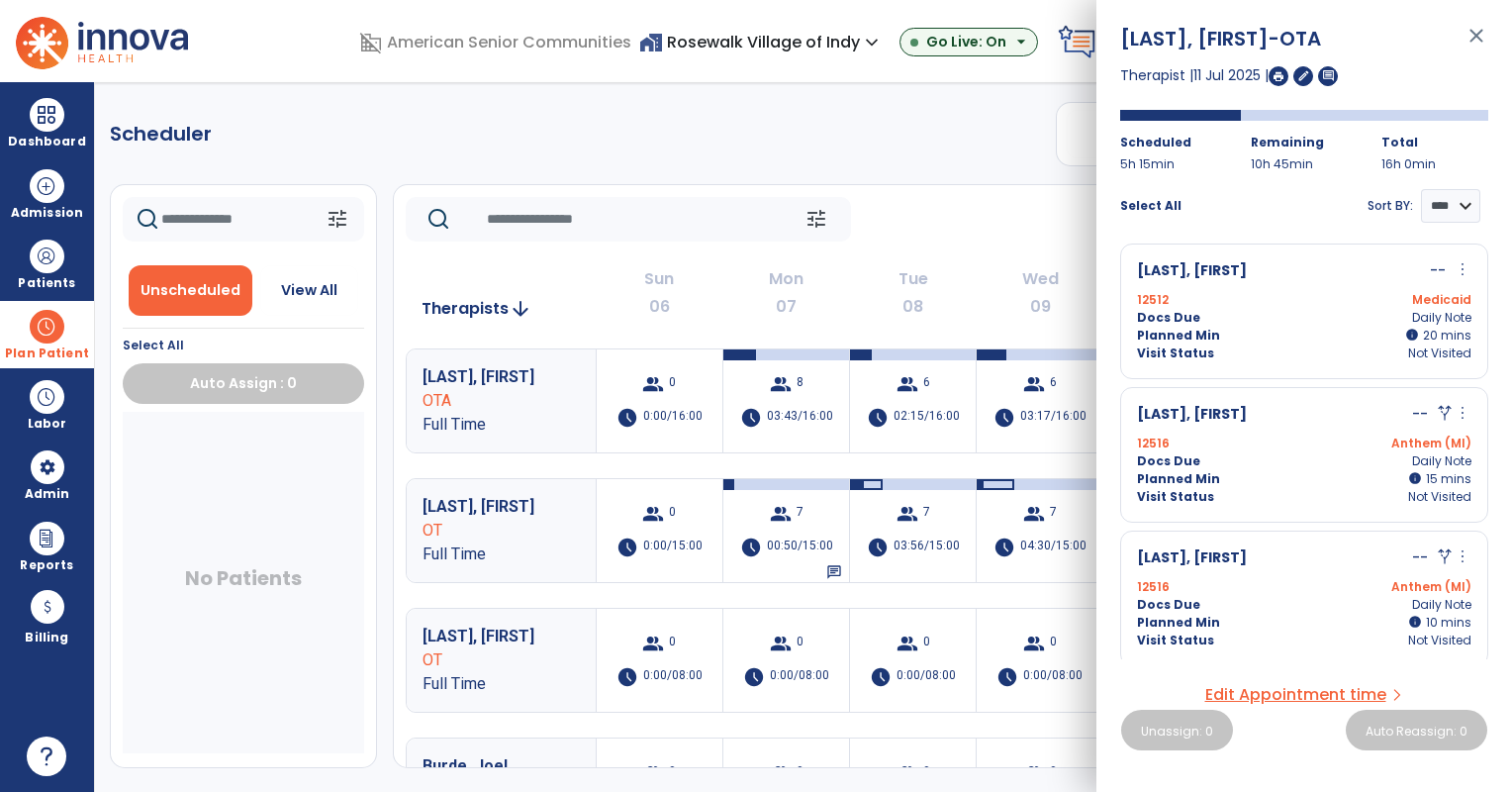 click on "Anthem (MI)" at bounding box center [1387, 587] 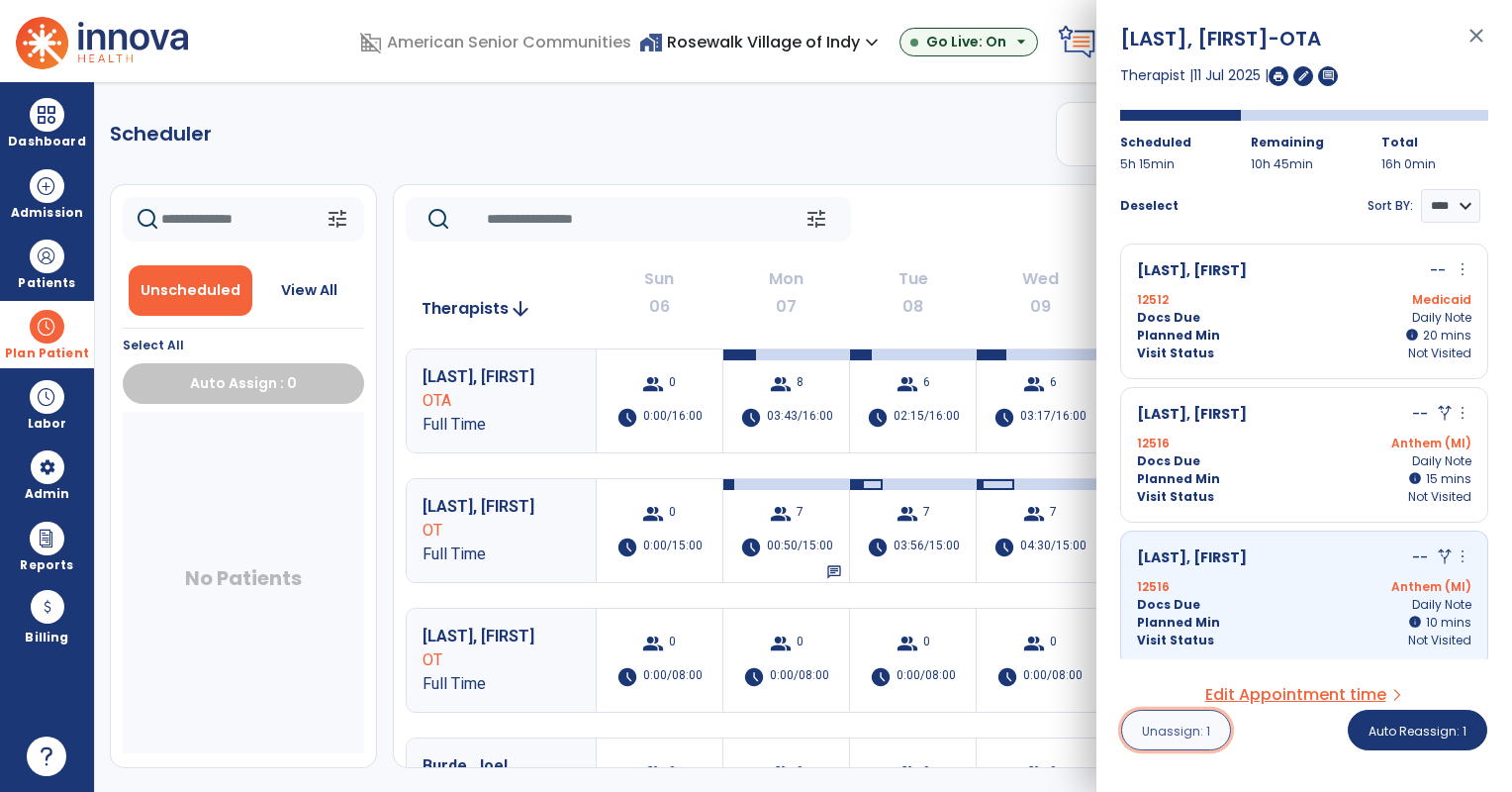 click on "Unassign: 1" at bounding box center (1176, 730) 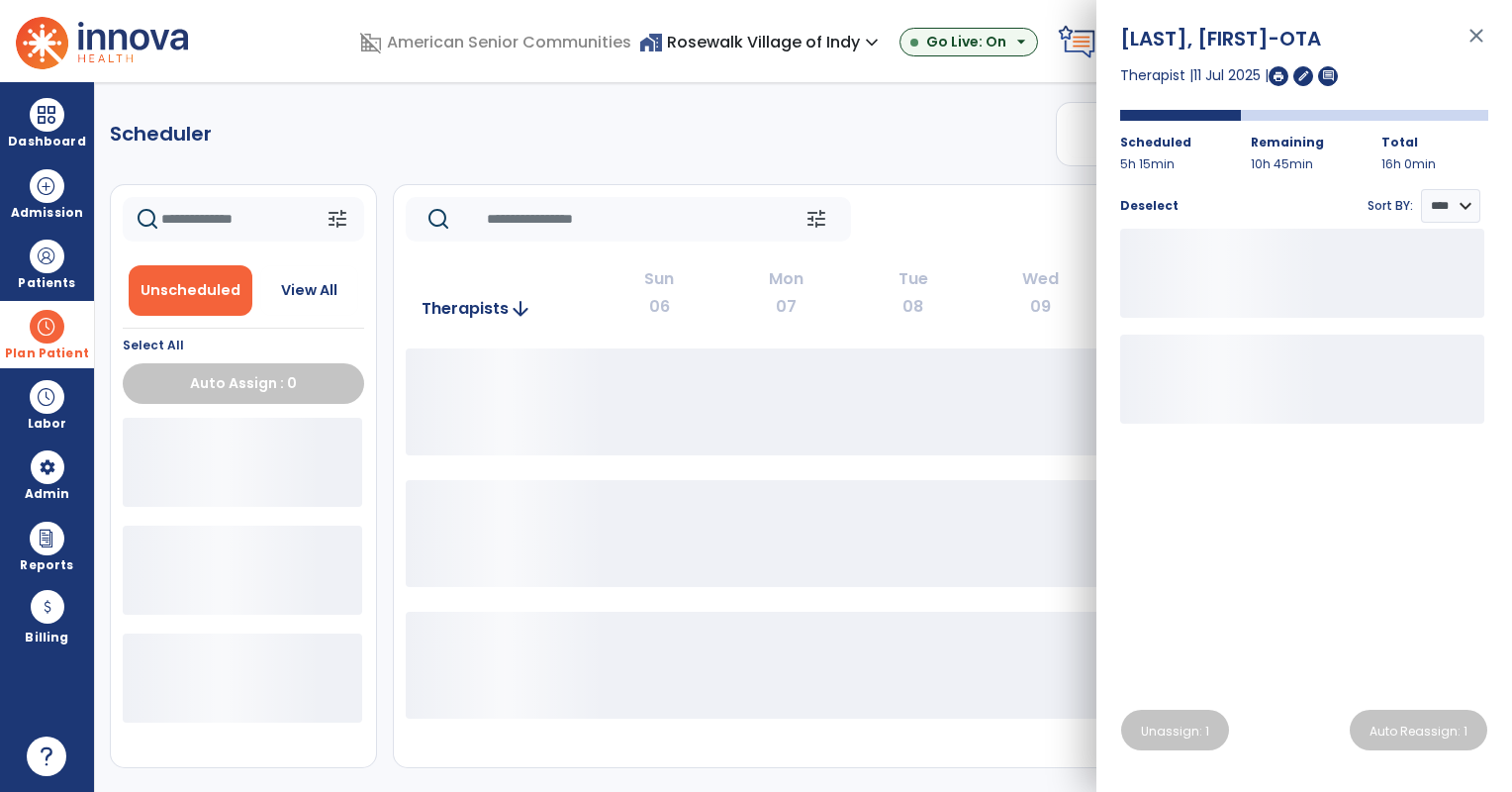 click on "tune   Today  chevron_left Jul 6, 2025 - Jul 12, 2025  *********  calendar_today  chevron_right" 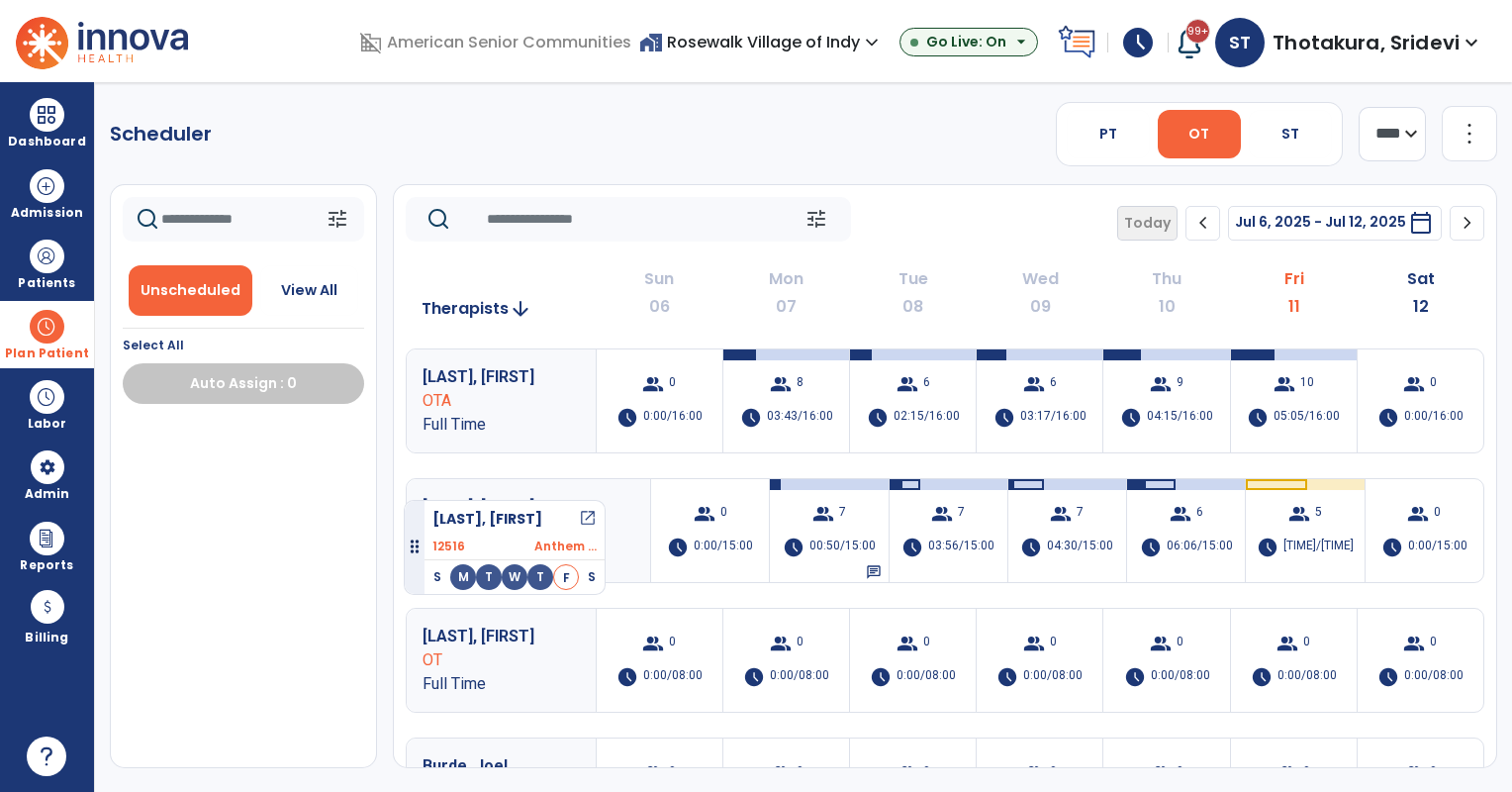 drag, startPoint x: 241, startPoint y: 456, endPoint x: 404, endPoint y: 492, distance: 166.92813 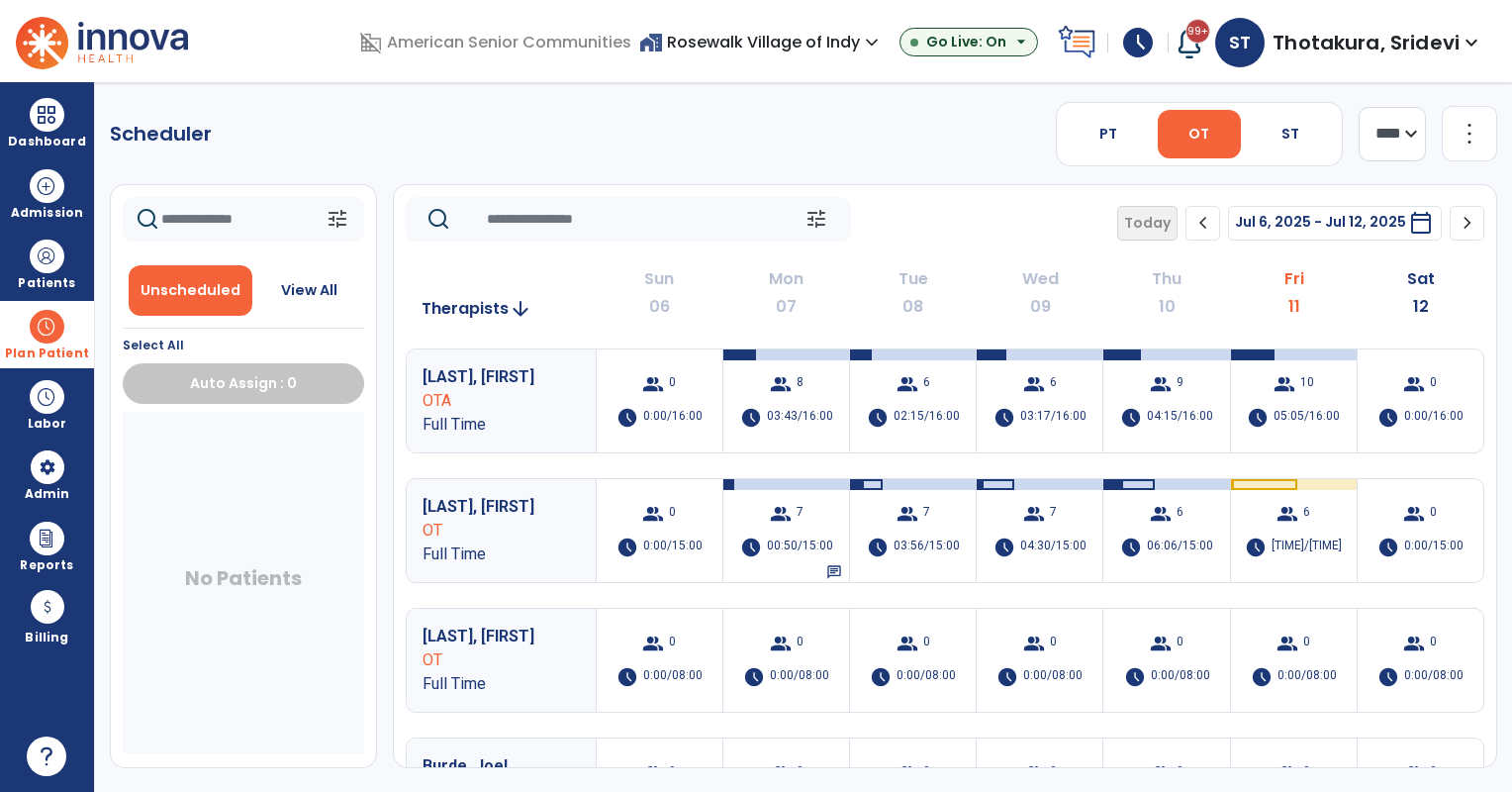 click on "Thotakura, Sridevi" at bounding box center [1366, 43] 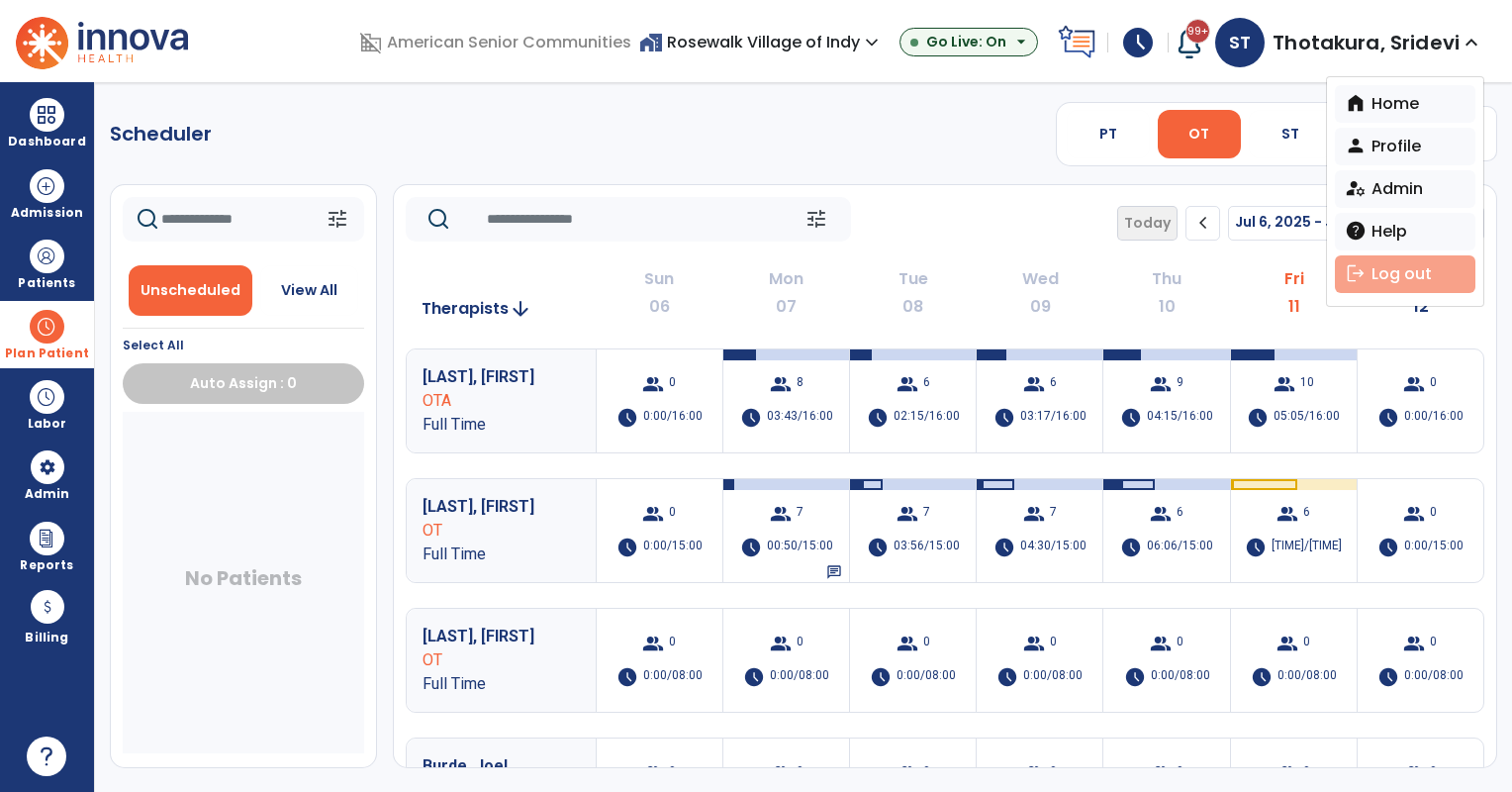 click on "logout   Log out" at bounding box center (1405, 274) 